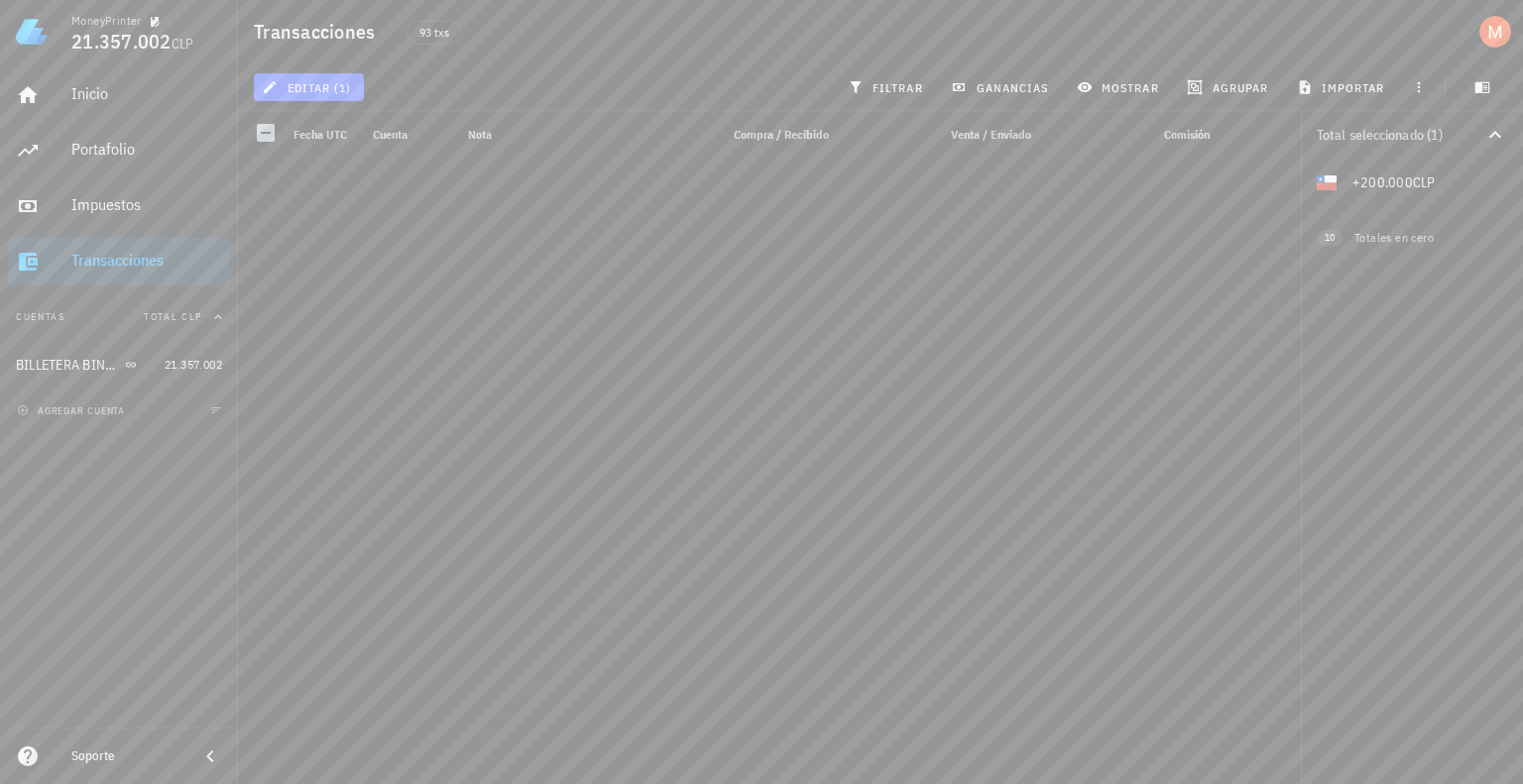 scroll, scrollTop: 0, scrollLeft: 0, axis: both 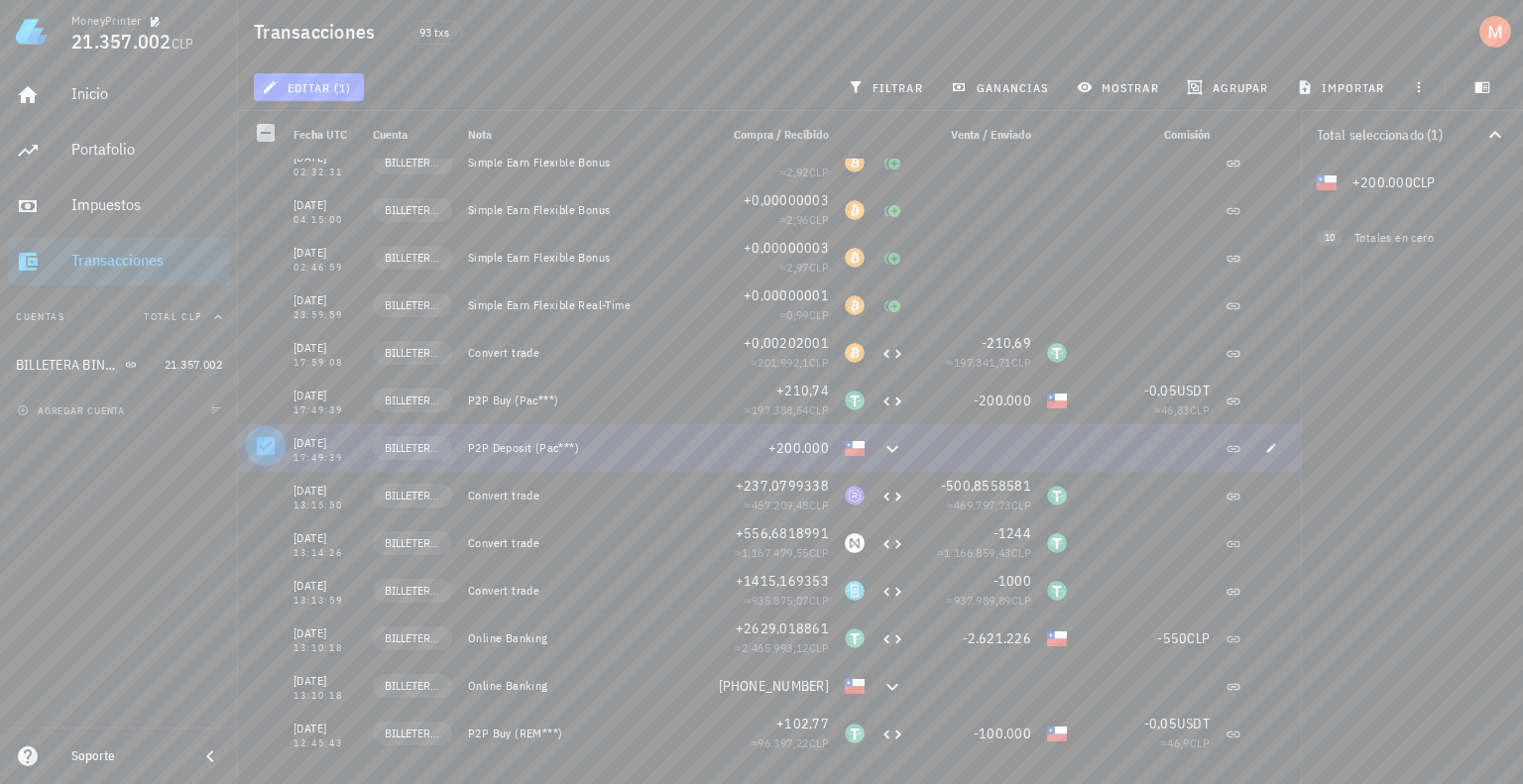 click at bounding box center [266, 446] 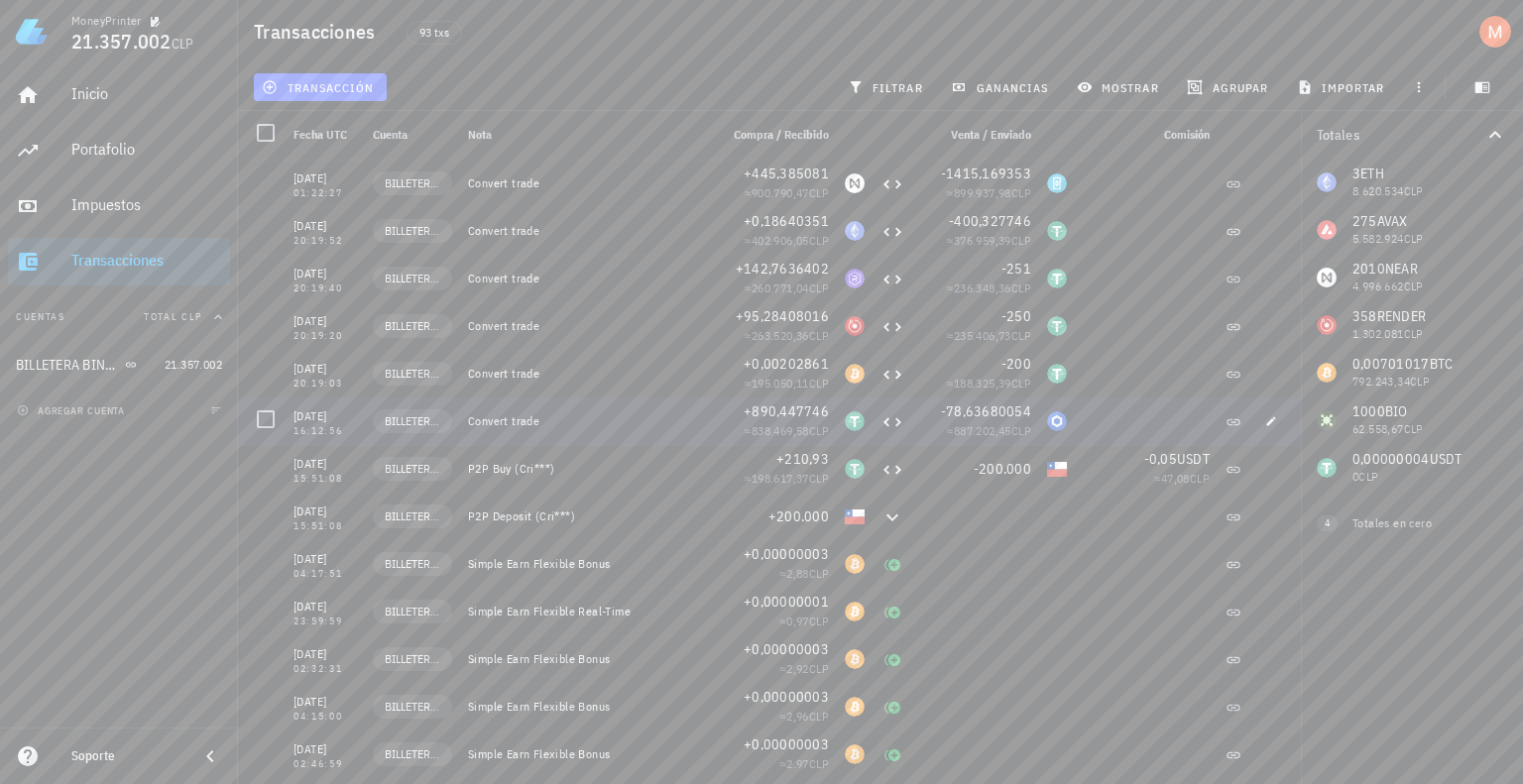 scroll, scrollTop: 1189, scrollLeft: 0, axis: vertical 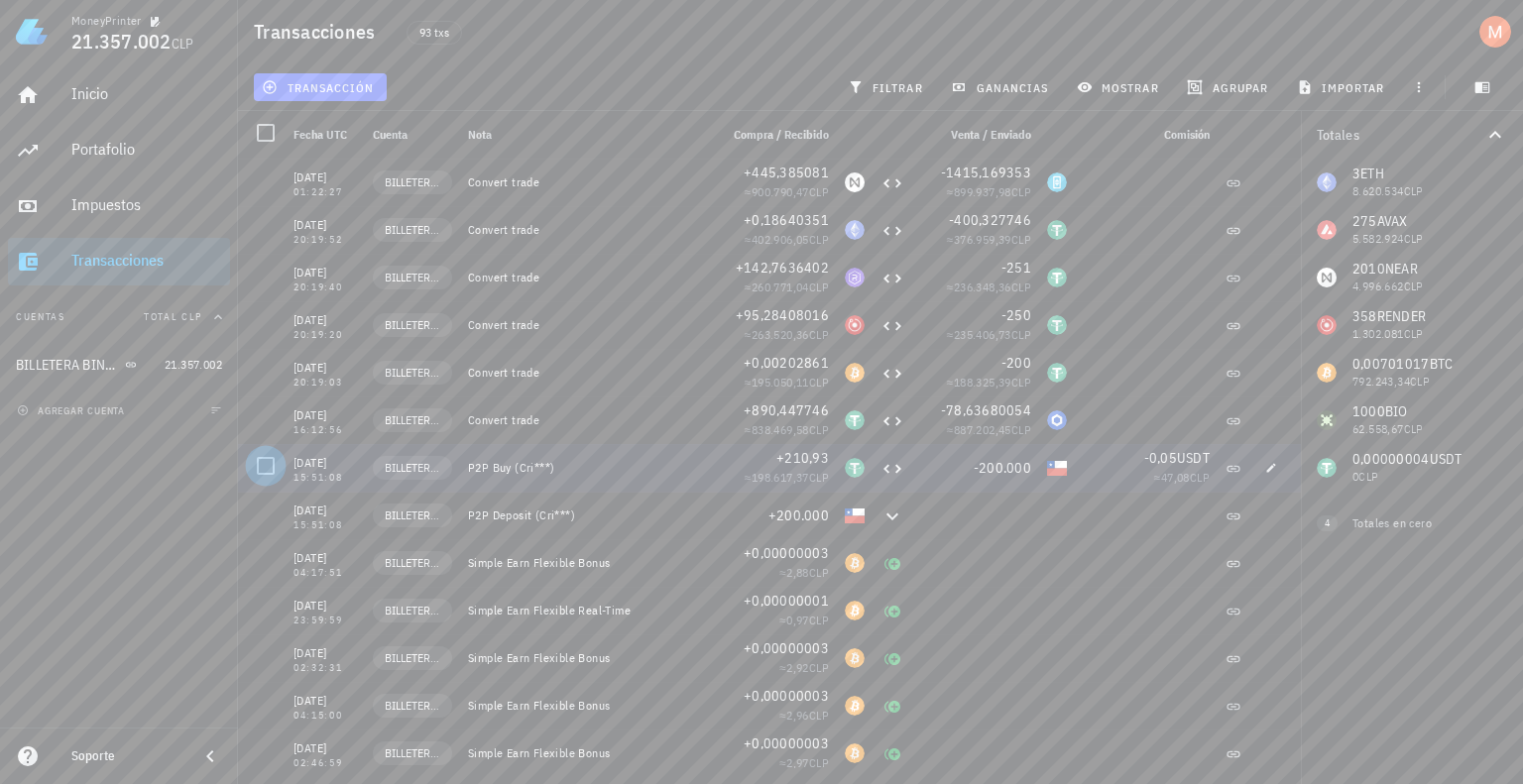 click at bounding box center (266, 466) 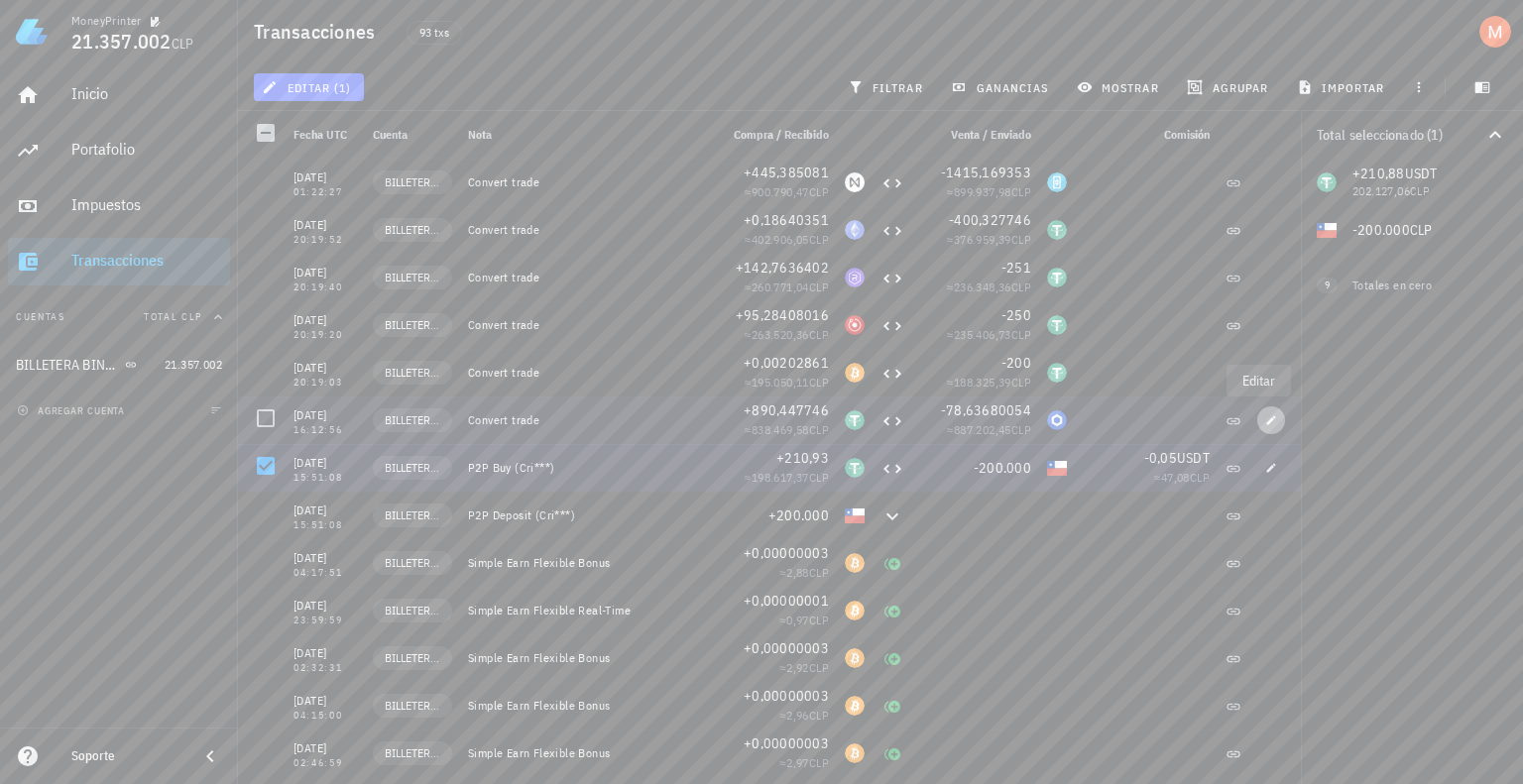 click at bounding box center (1271, 420) 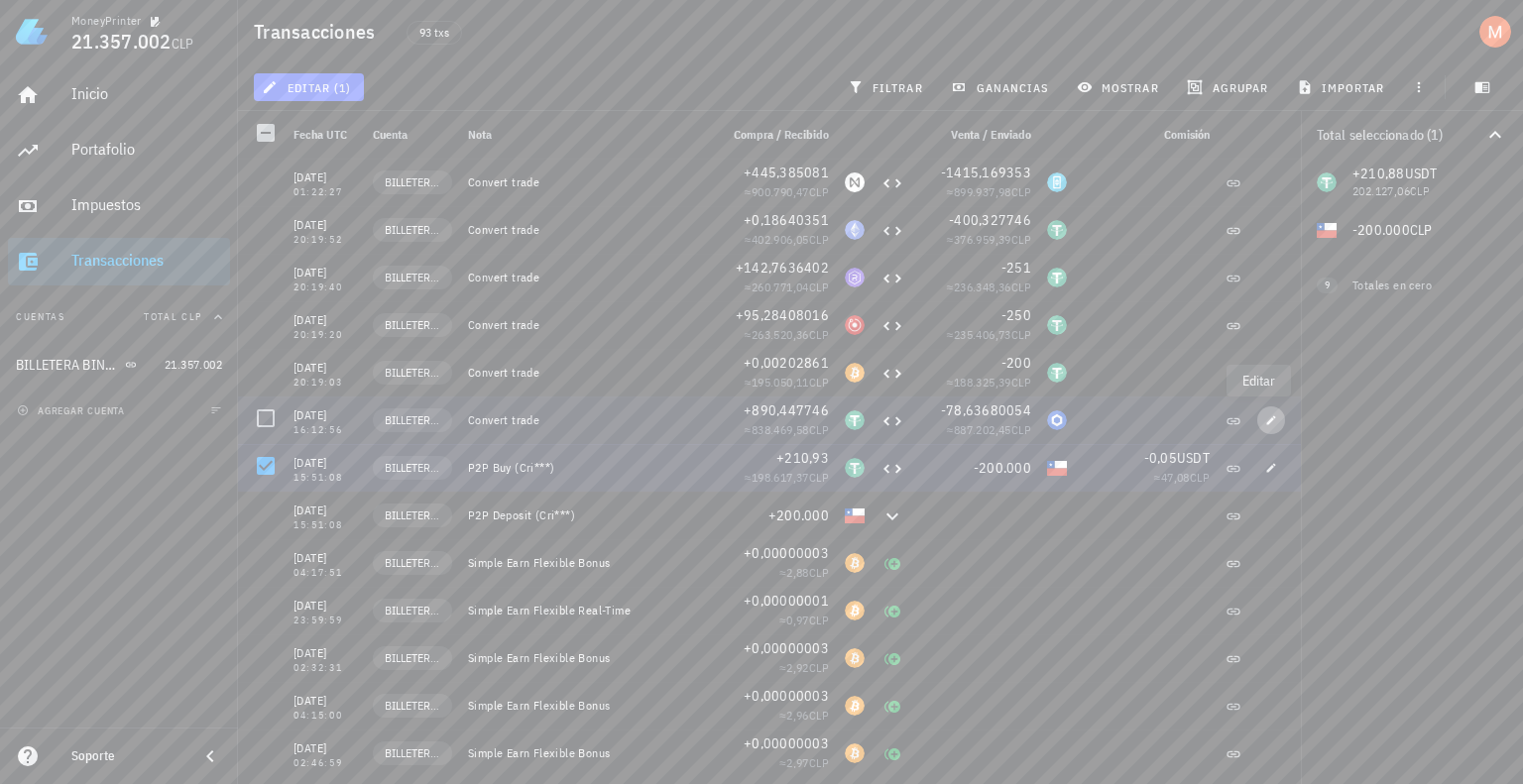 type on "[DATE]" 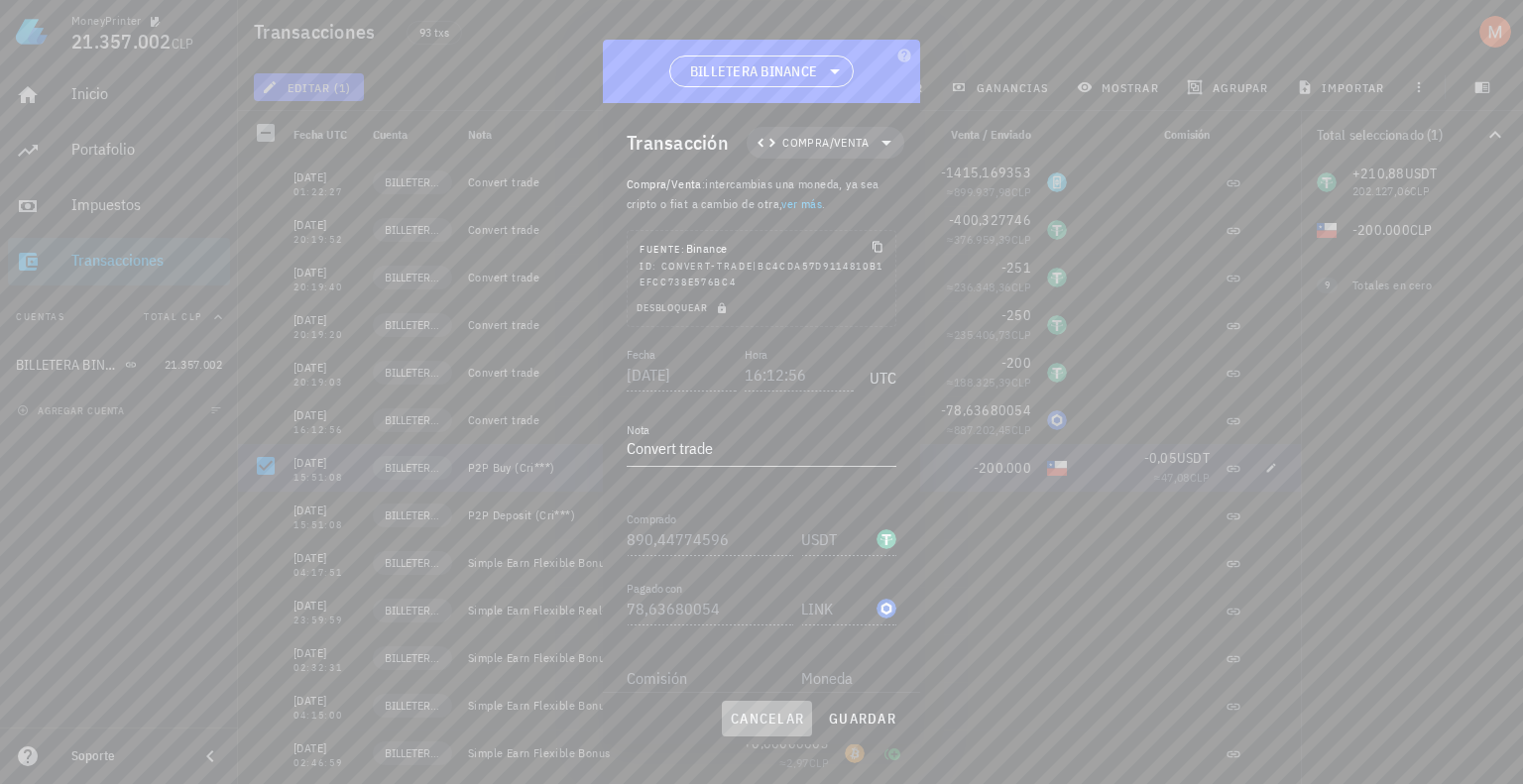 click on "cancelar" at bounding box center [766, 719] 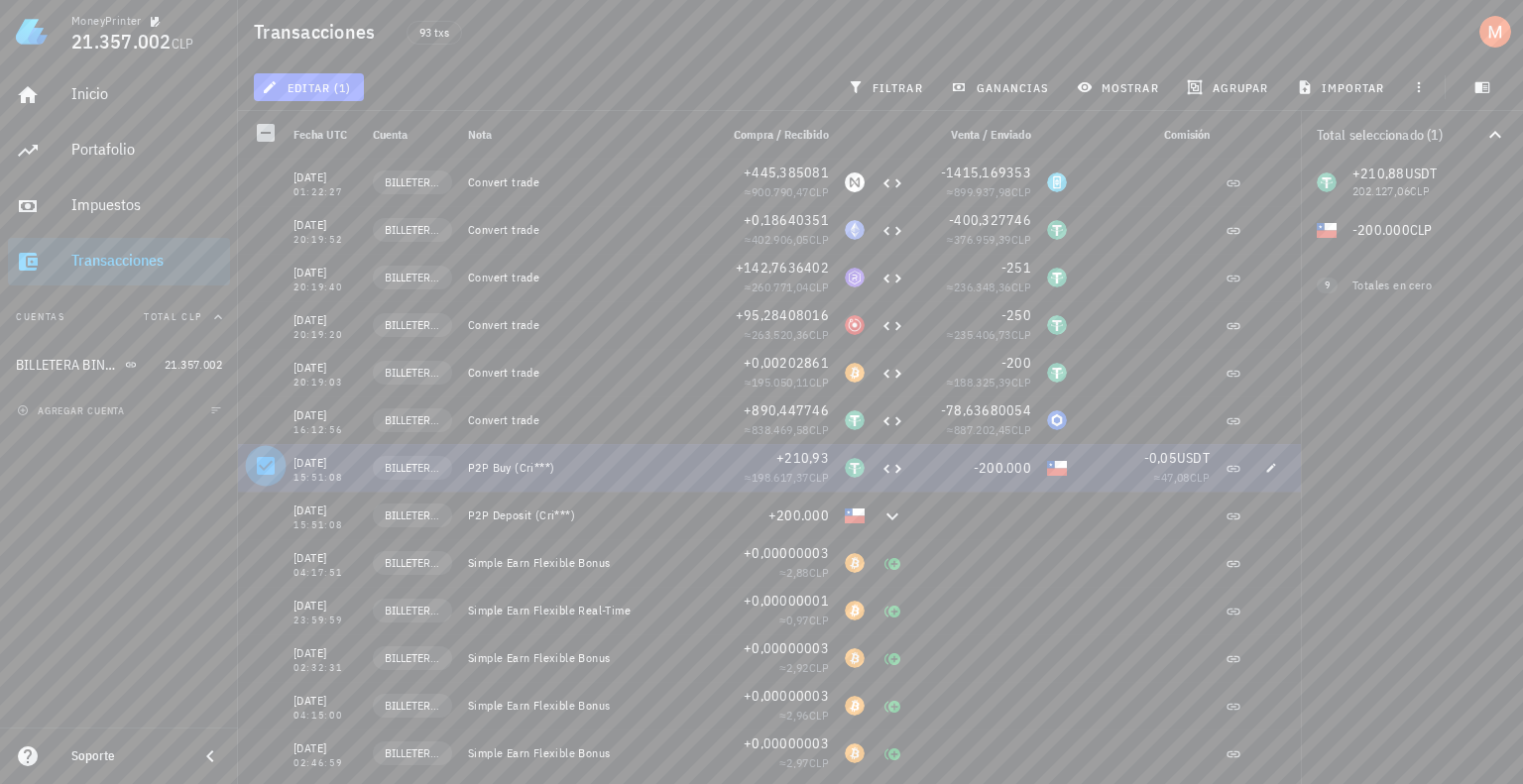 click at bounding box center [266, 466] 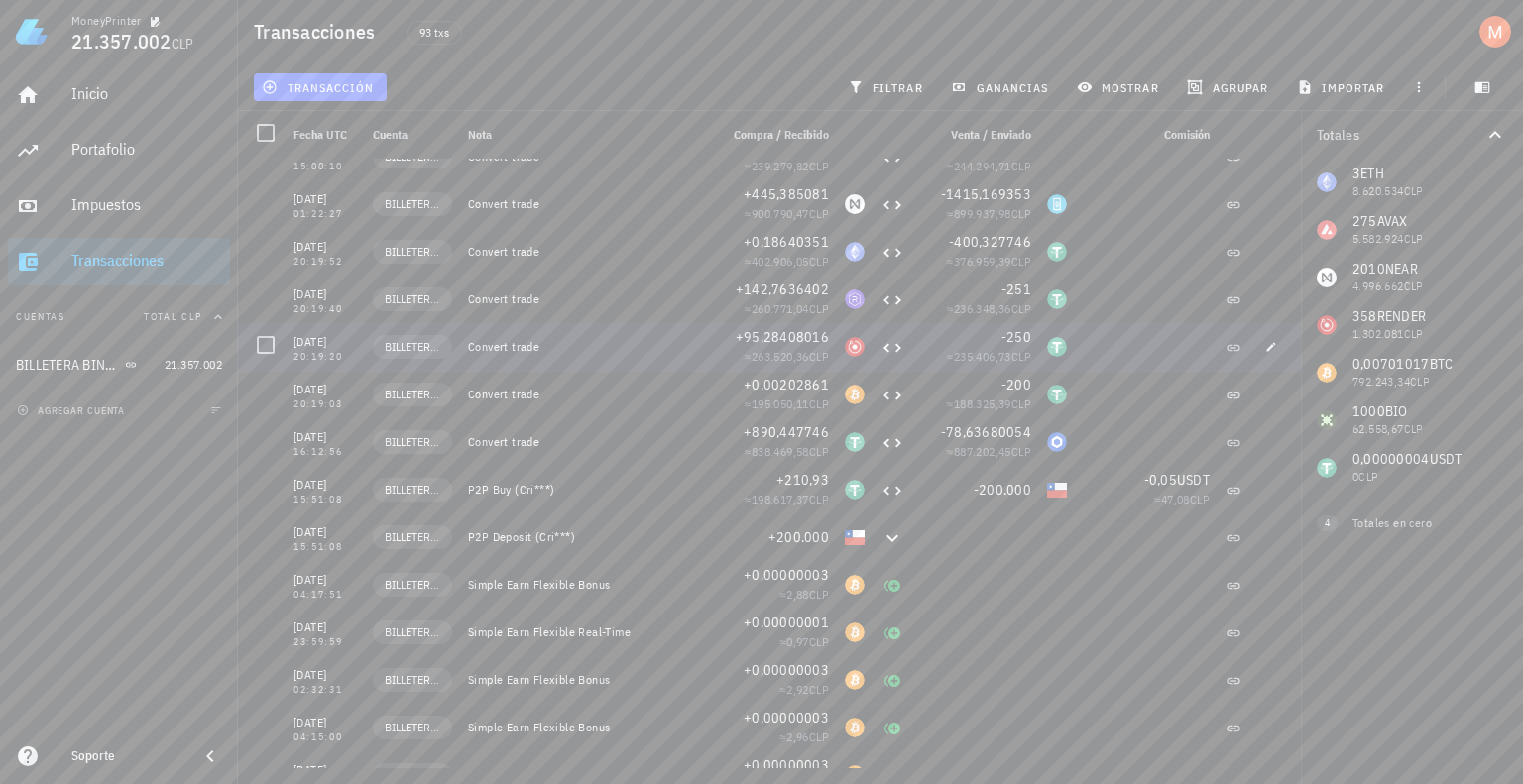 scroll, scrollTop: 1166, scrollLeft: 0, axis: vertical 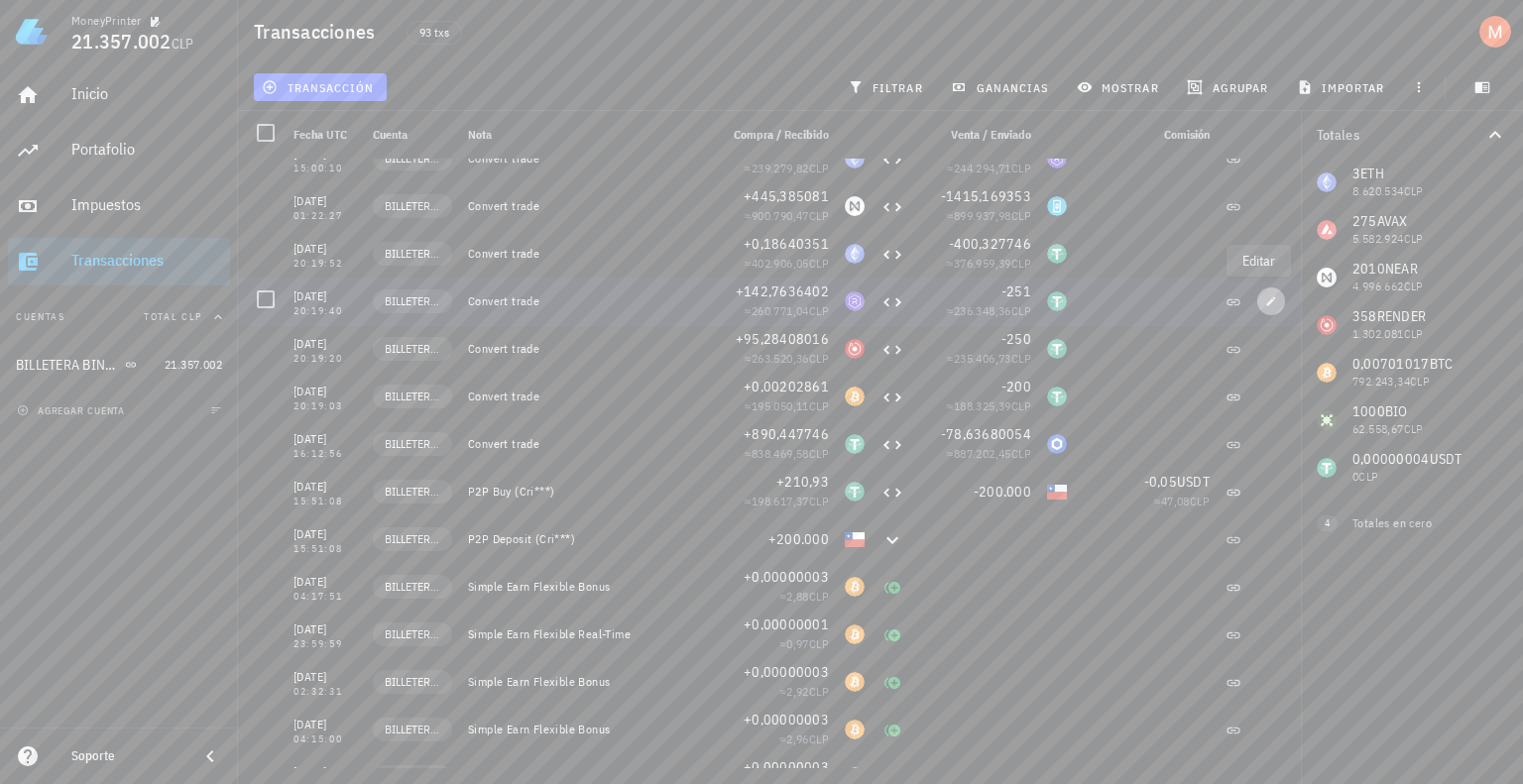 click 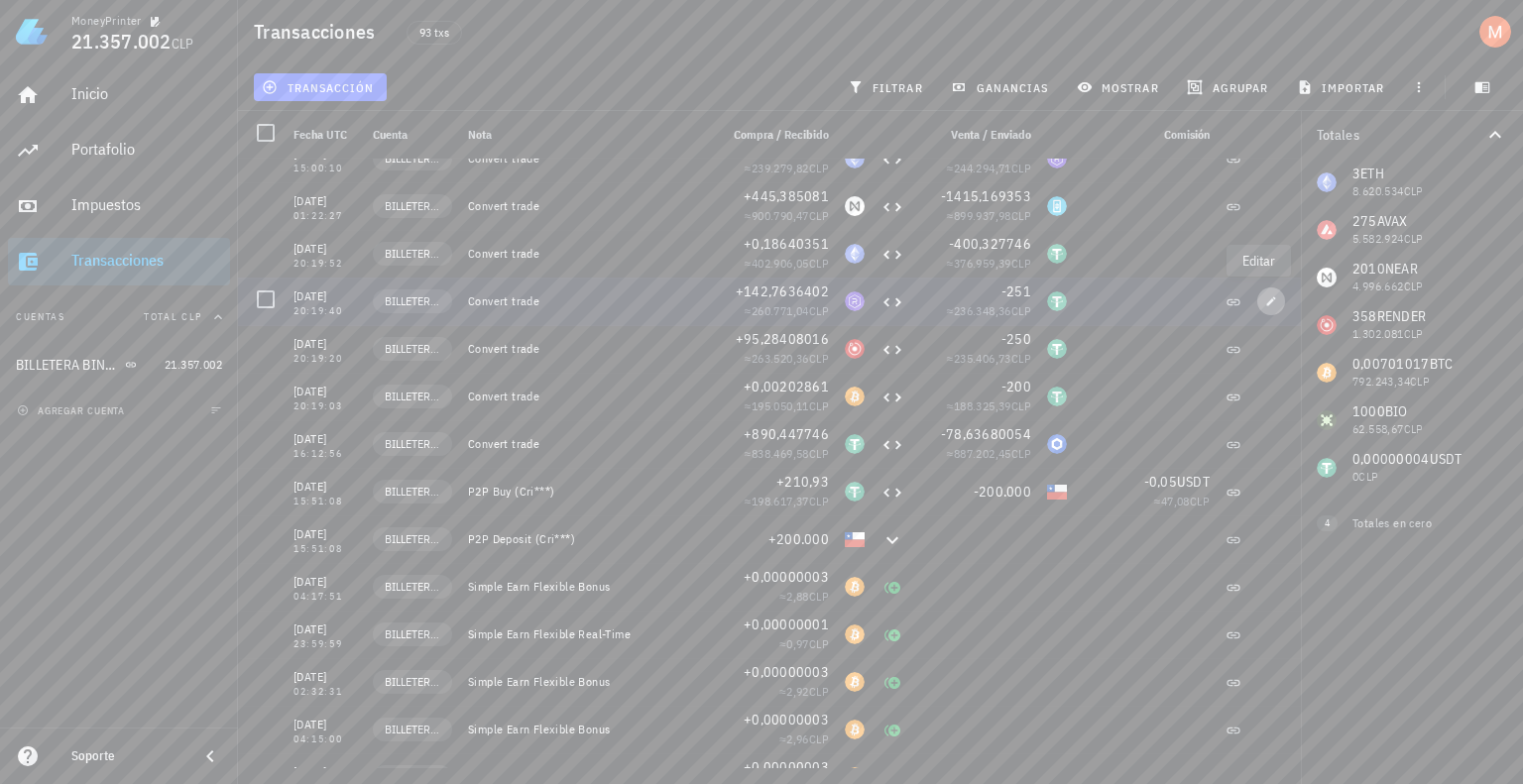 type on "20:19:40" 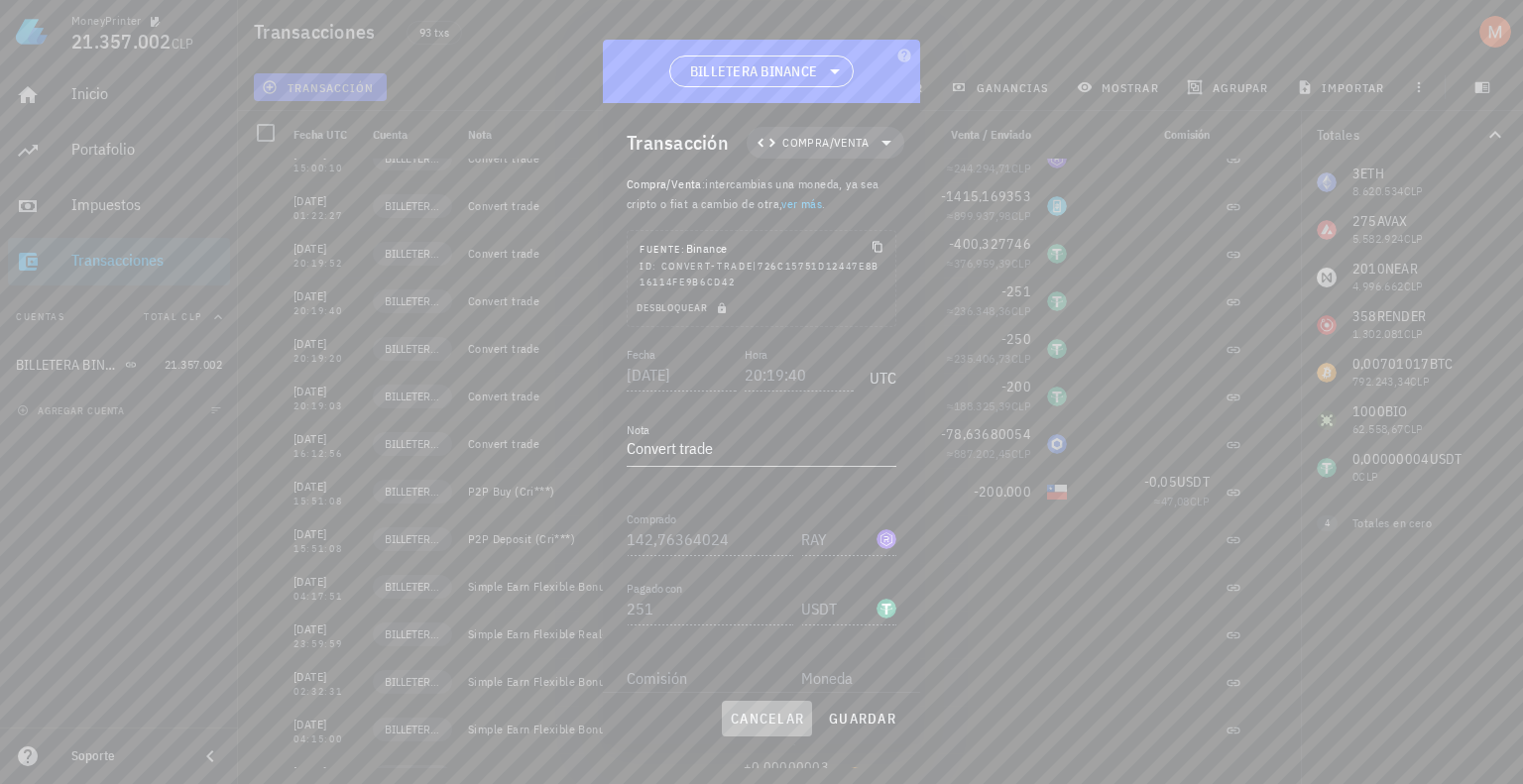 click on "cancelar" at bounding box center [766, 719] 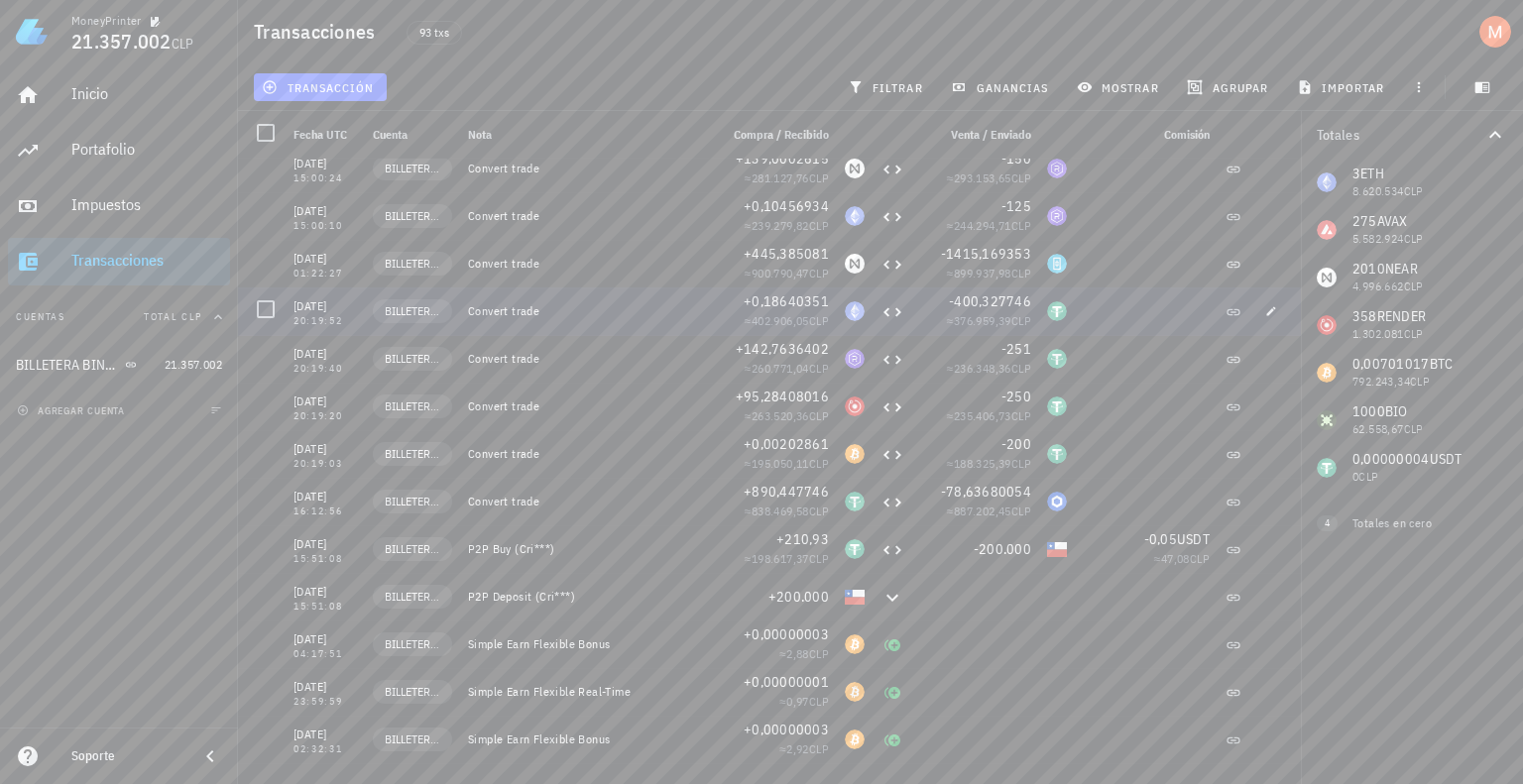 scroll, scrollTop: 1102, scrollLeft: 0, axis: vertical 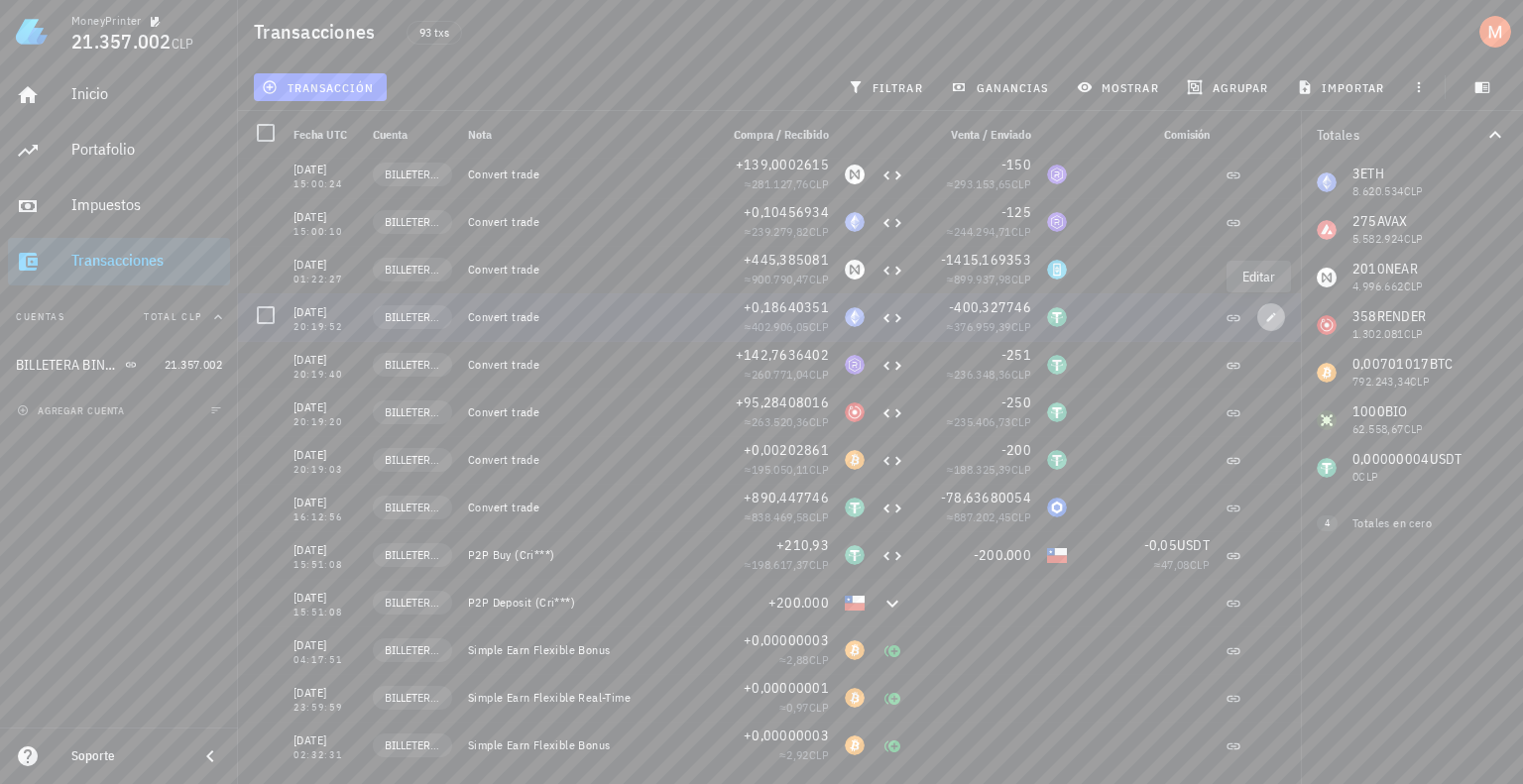 click 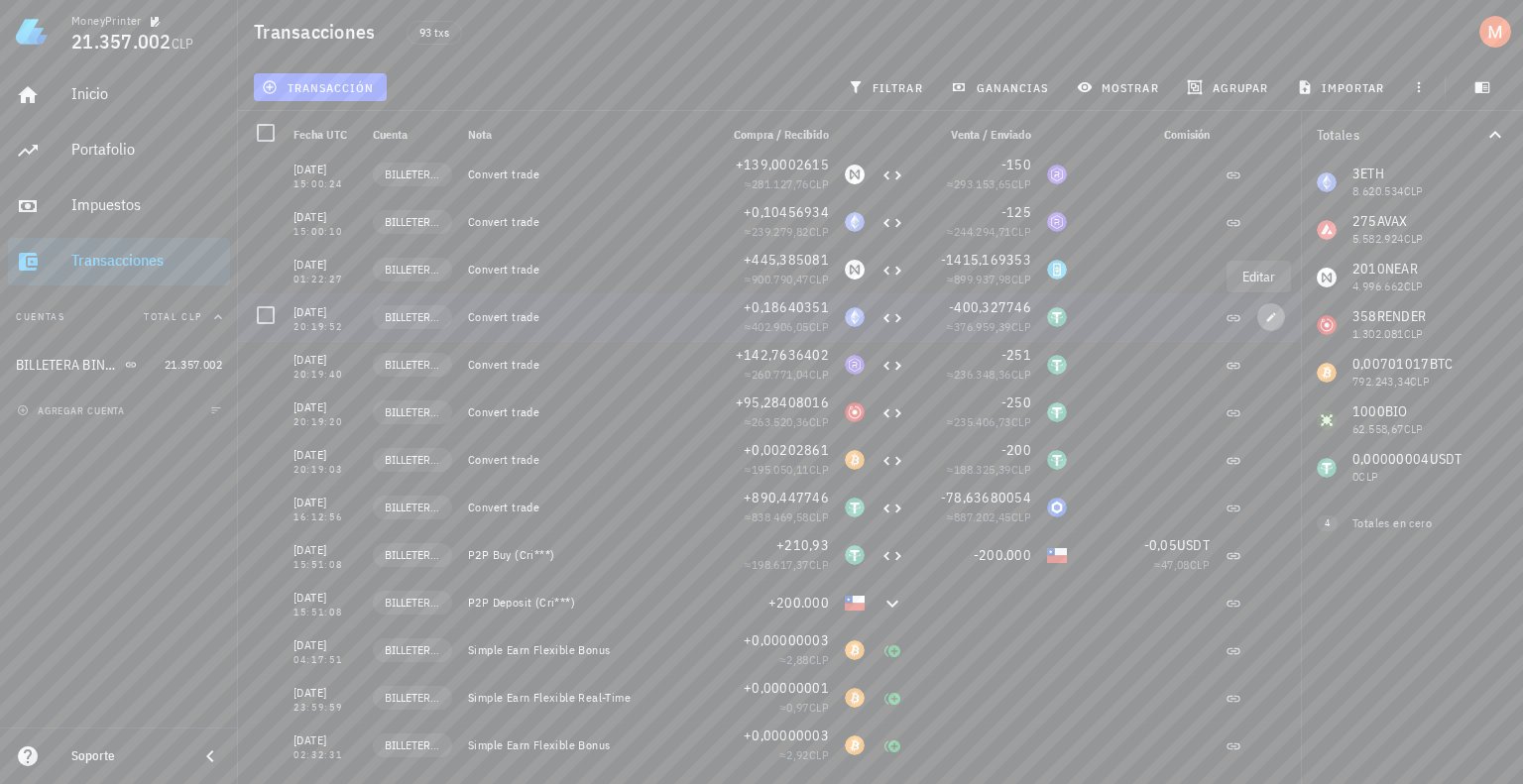type on "20:19:52" 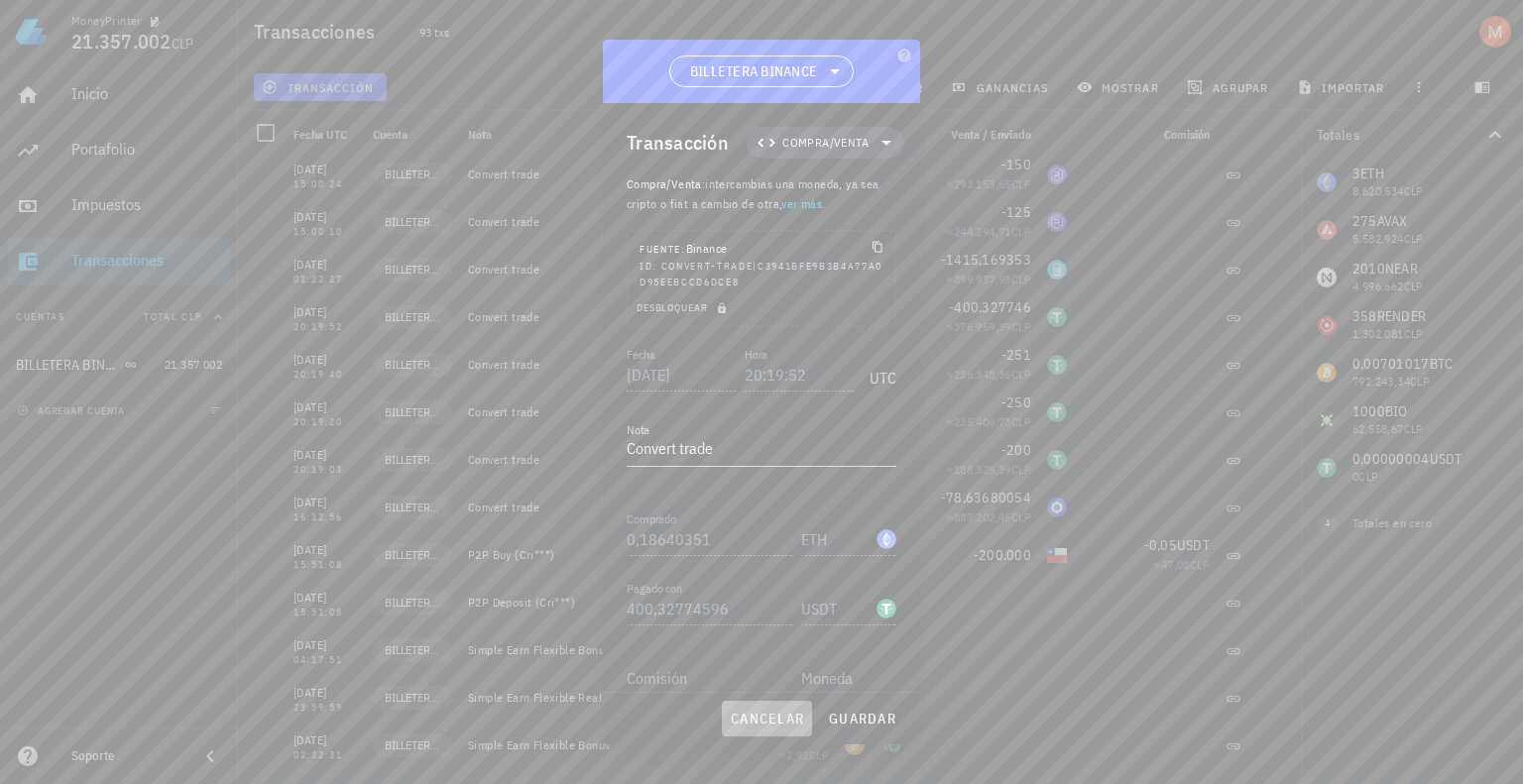 click on "cancelar" at bounding box center [766, 719] 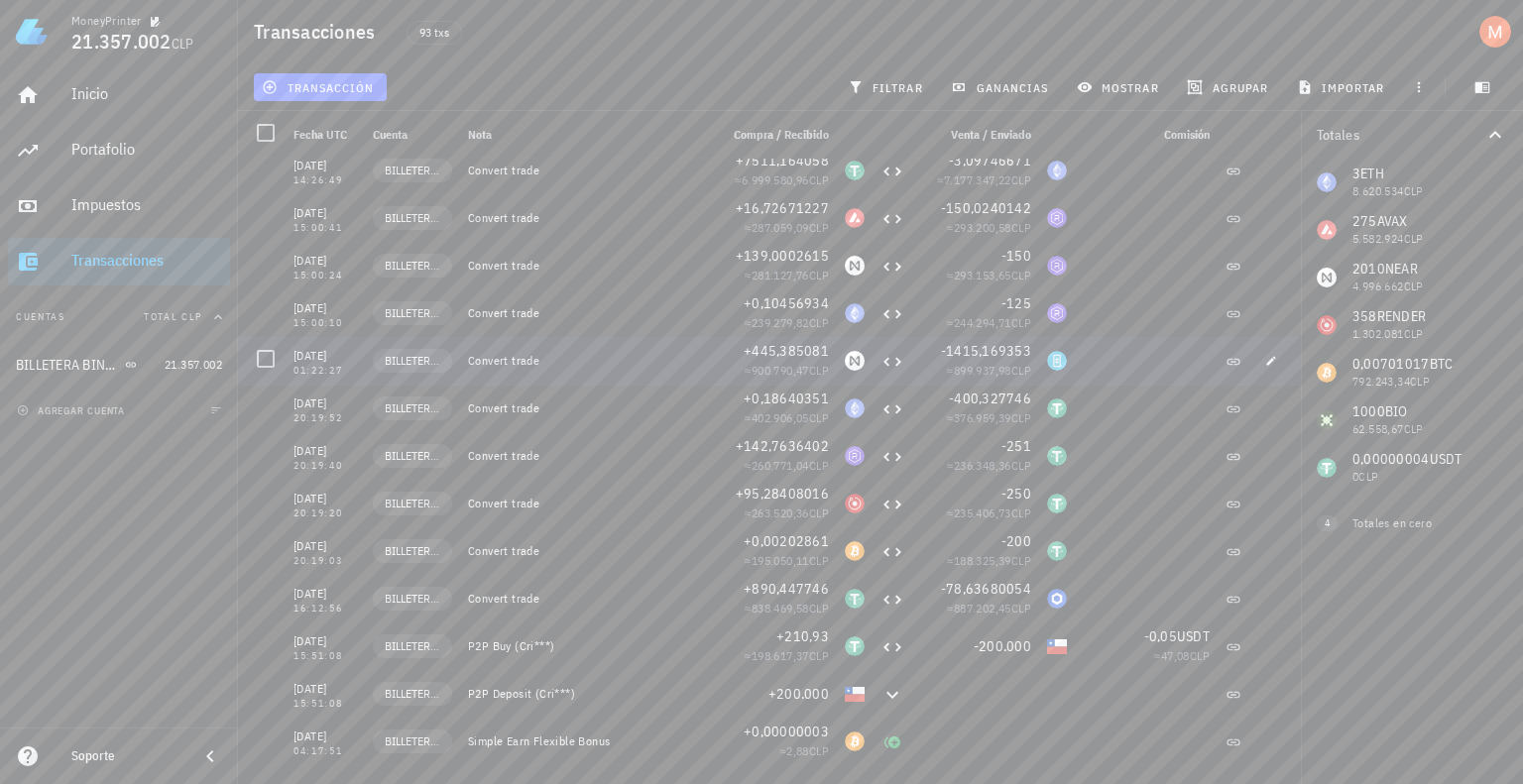 scroll, scrollTop: 1011, scrollLeft: 0, axis: vertical 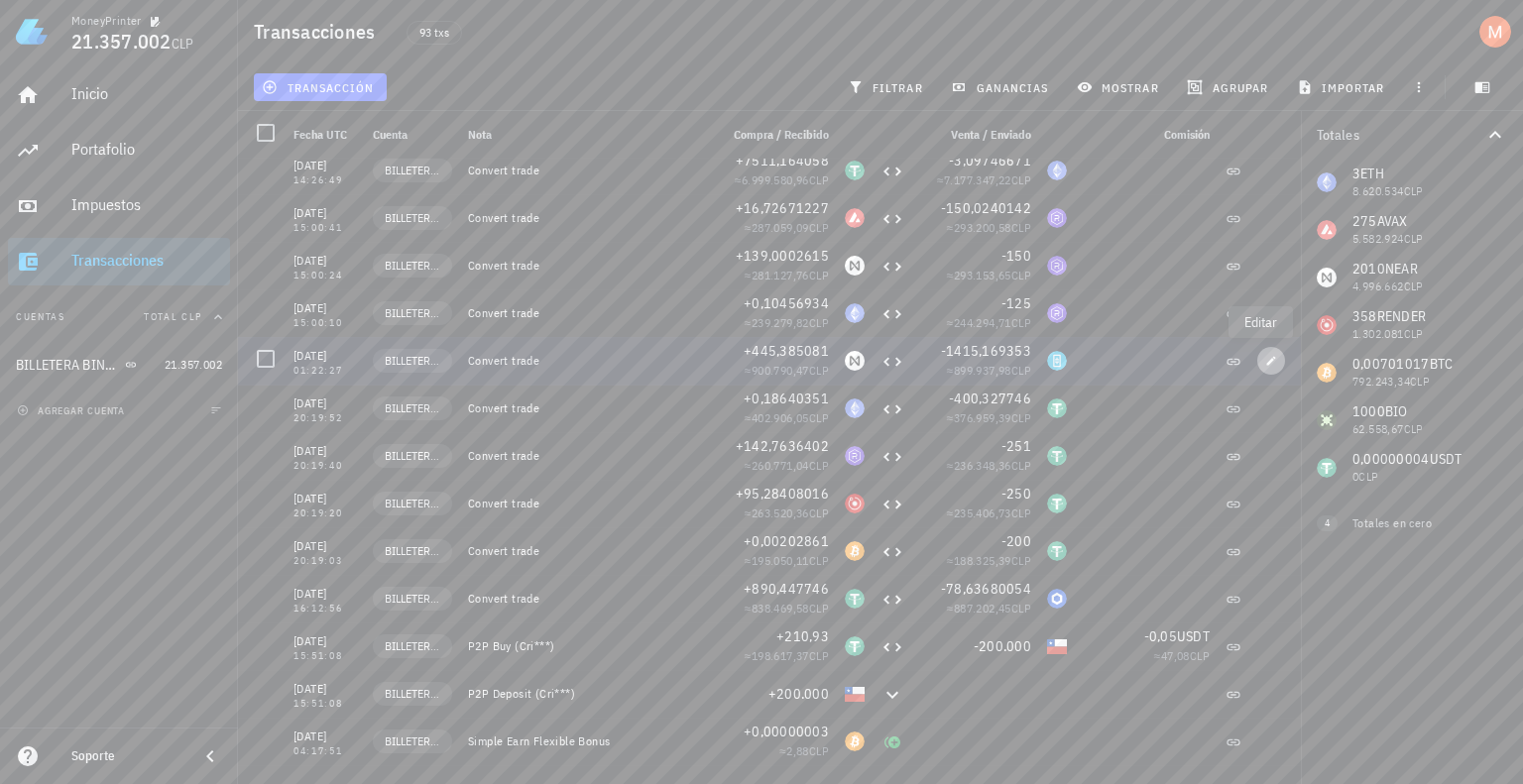 click 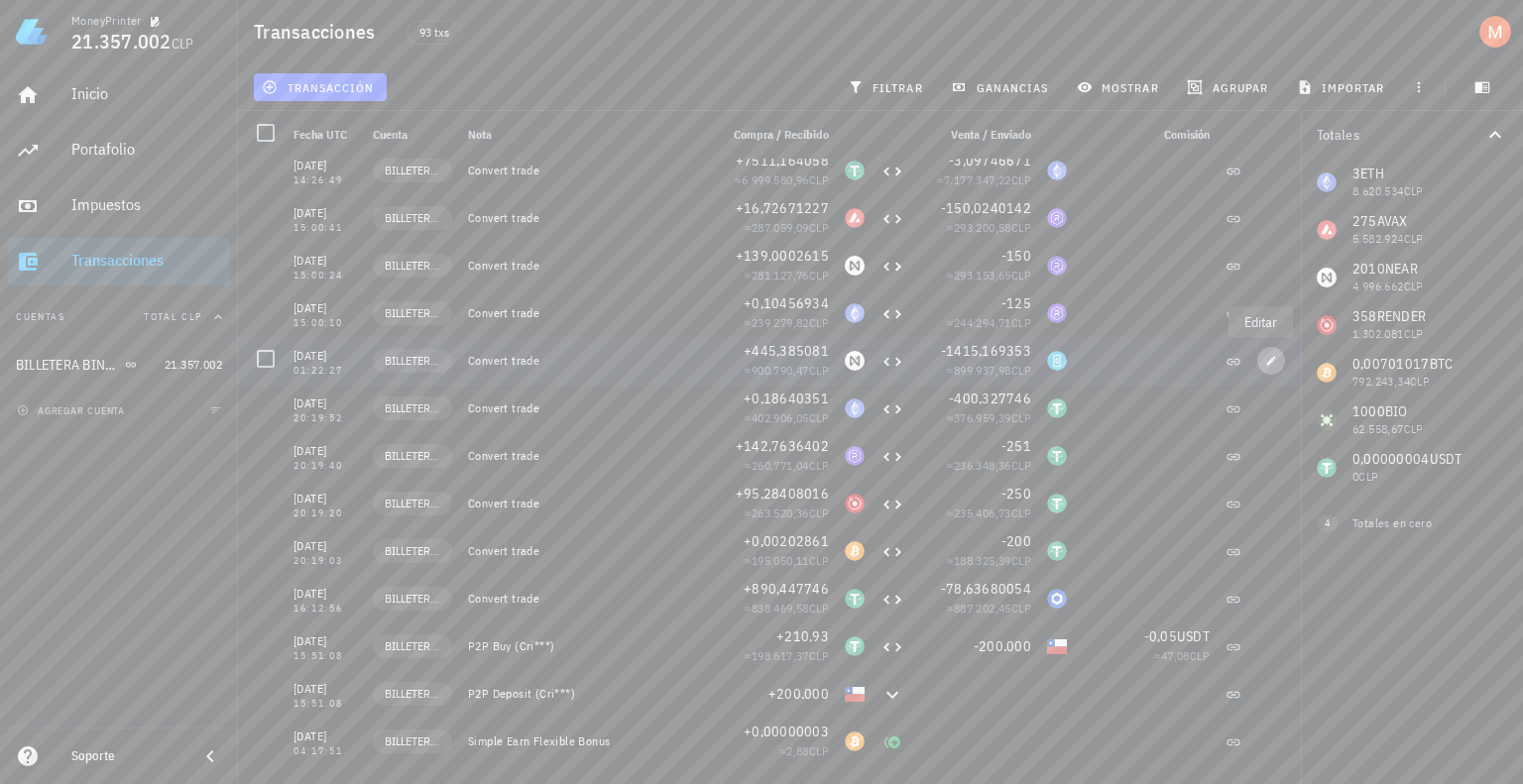 type on "[DATE]" 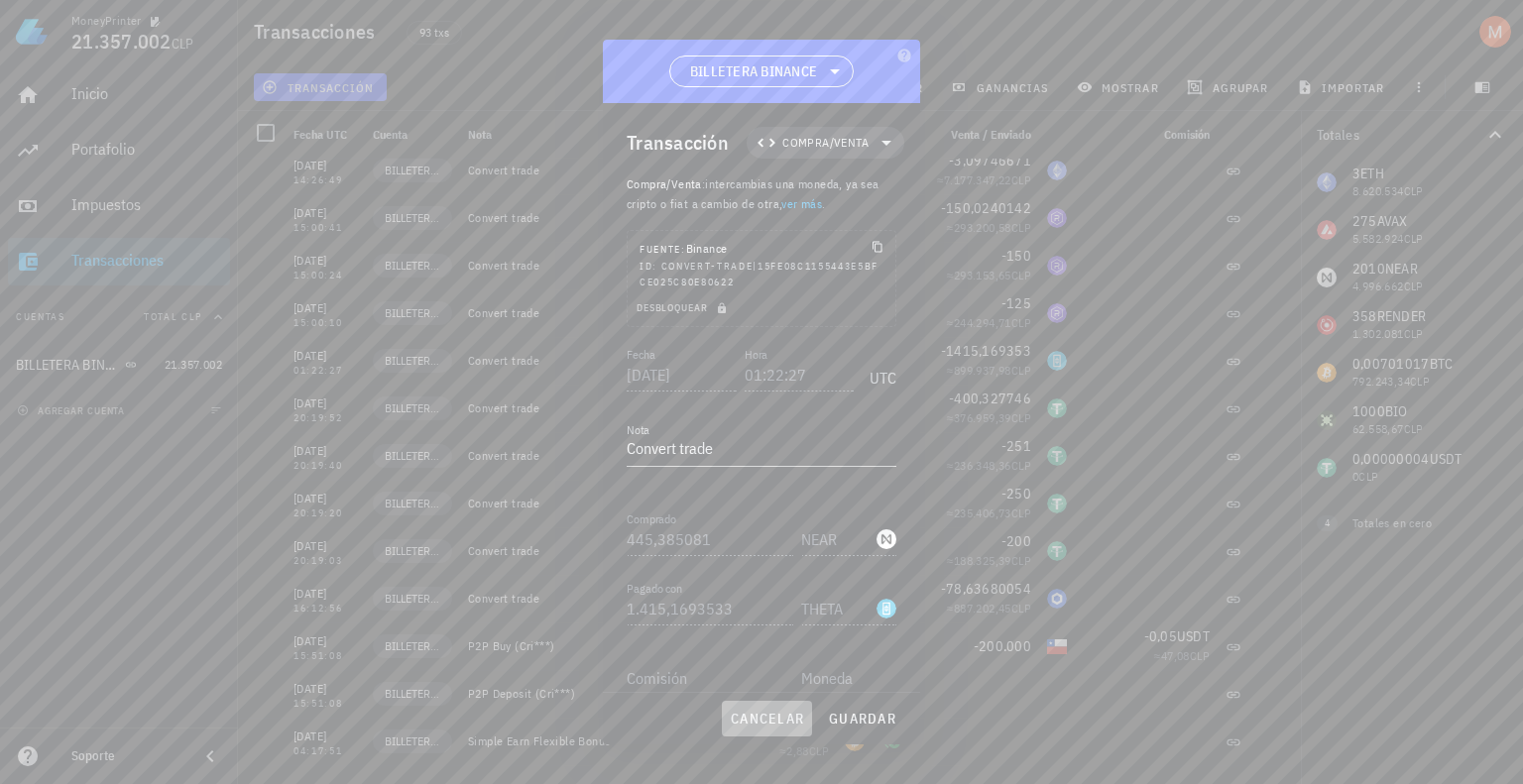 click on "cancelar" at bounding box center (766, 719) 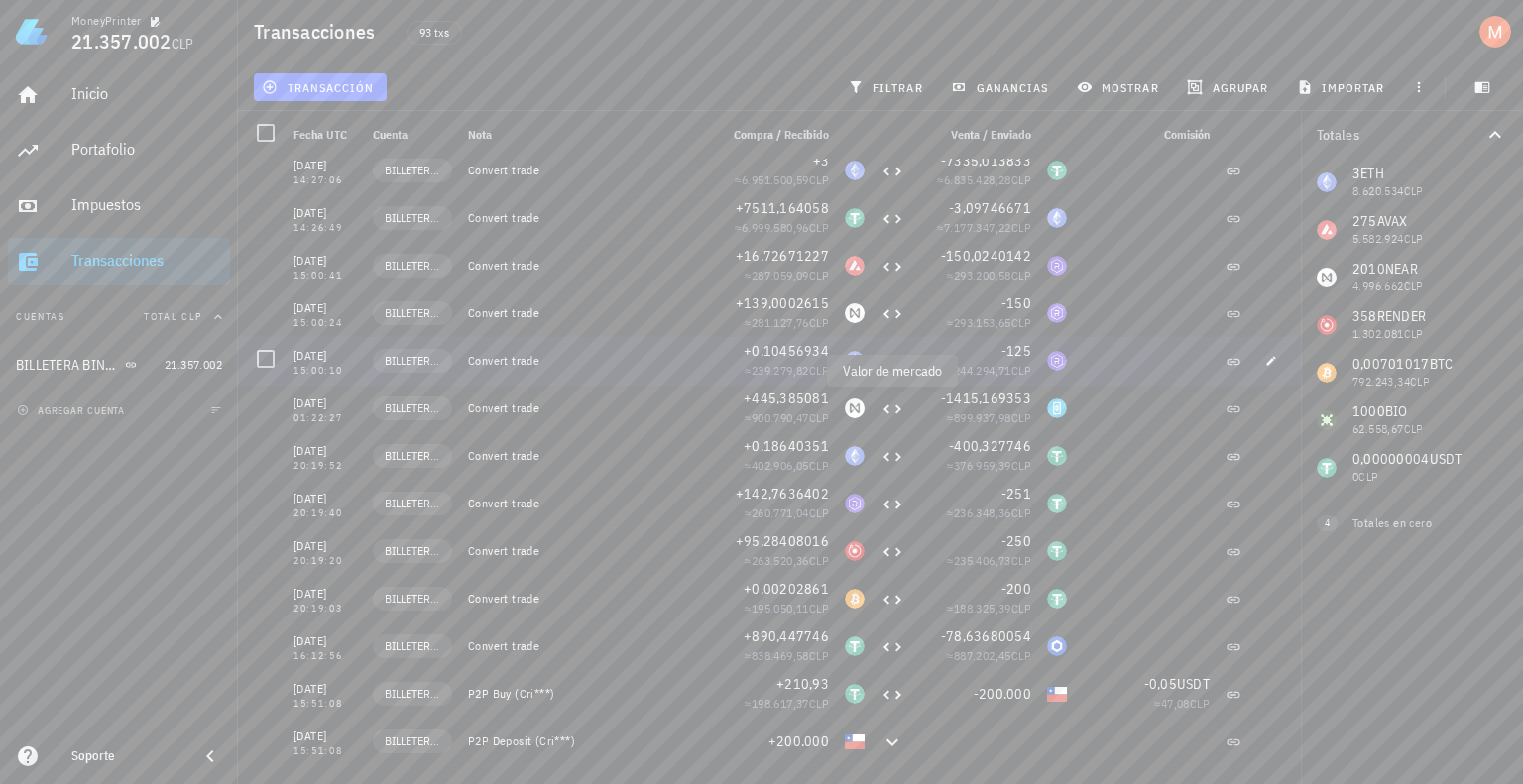 scroll, scrollTop: 959, scrollLeft: 0, axis: vertical 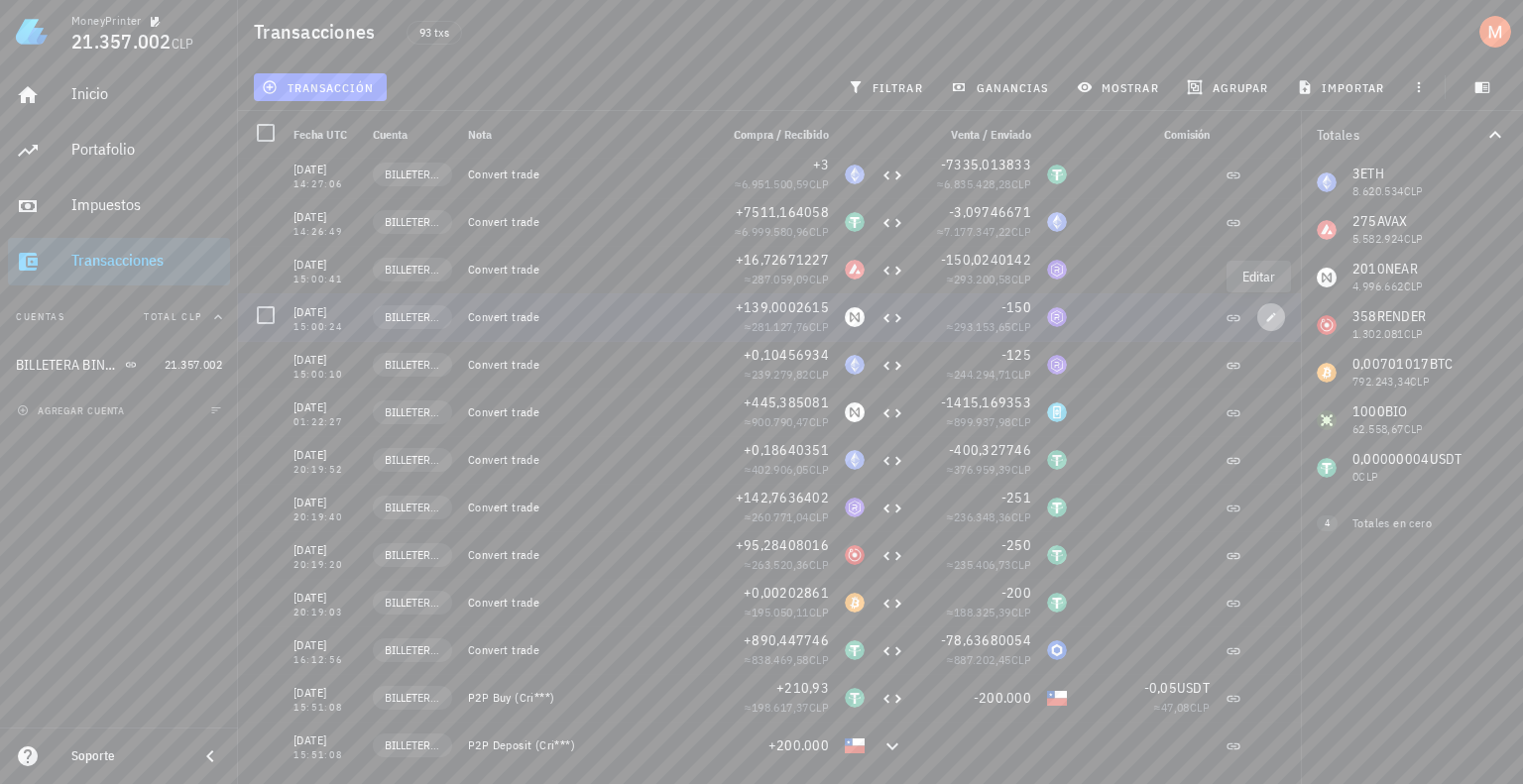 click 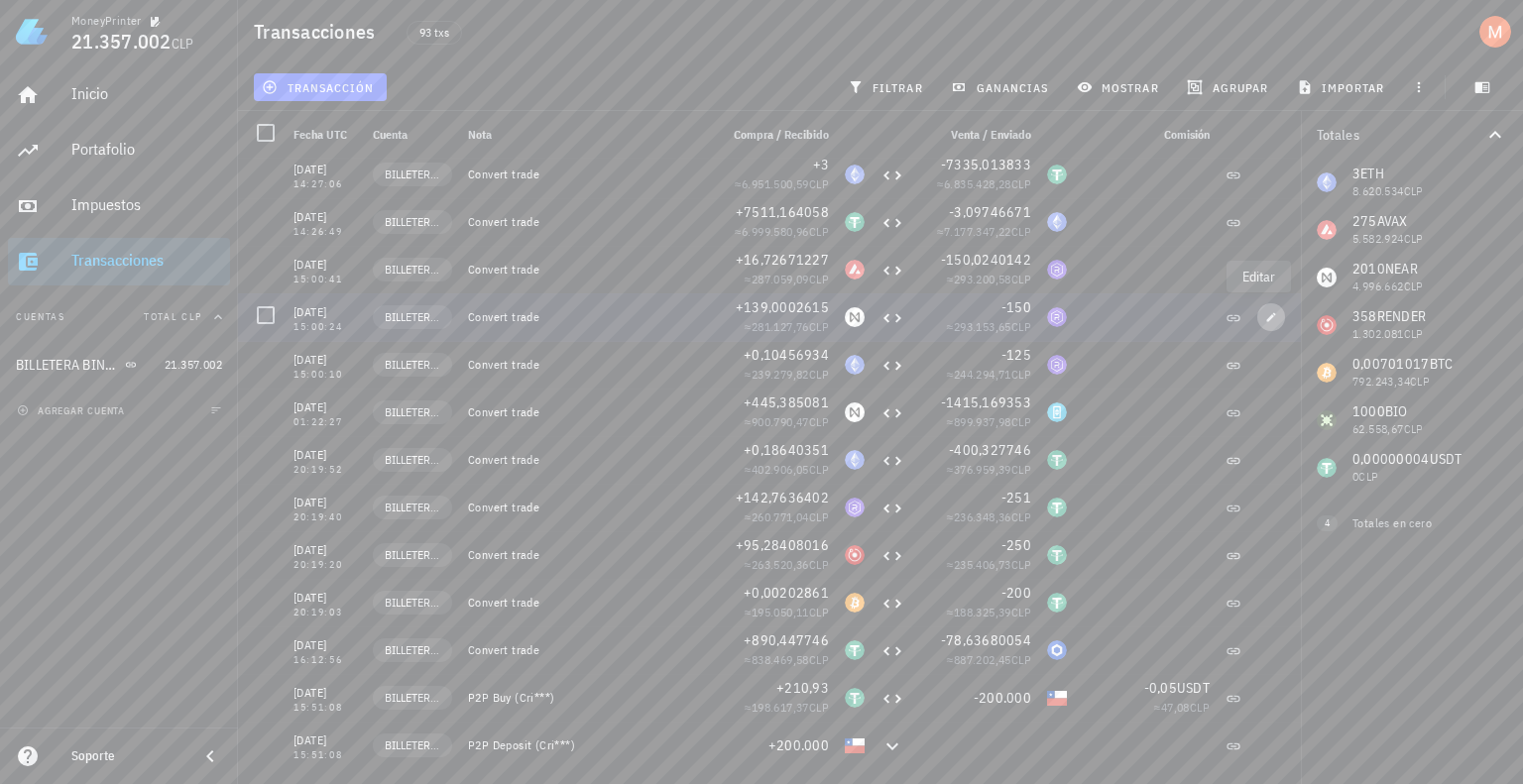 type on "15:00:24" 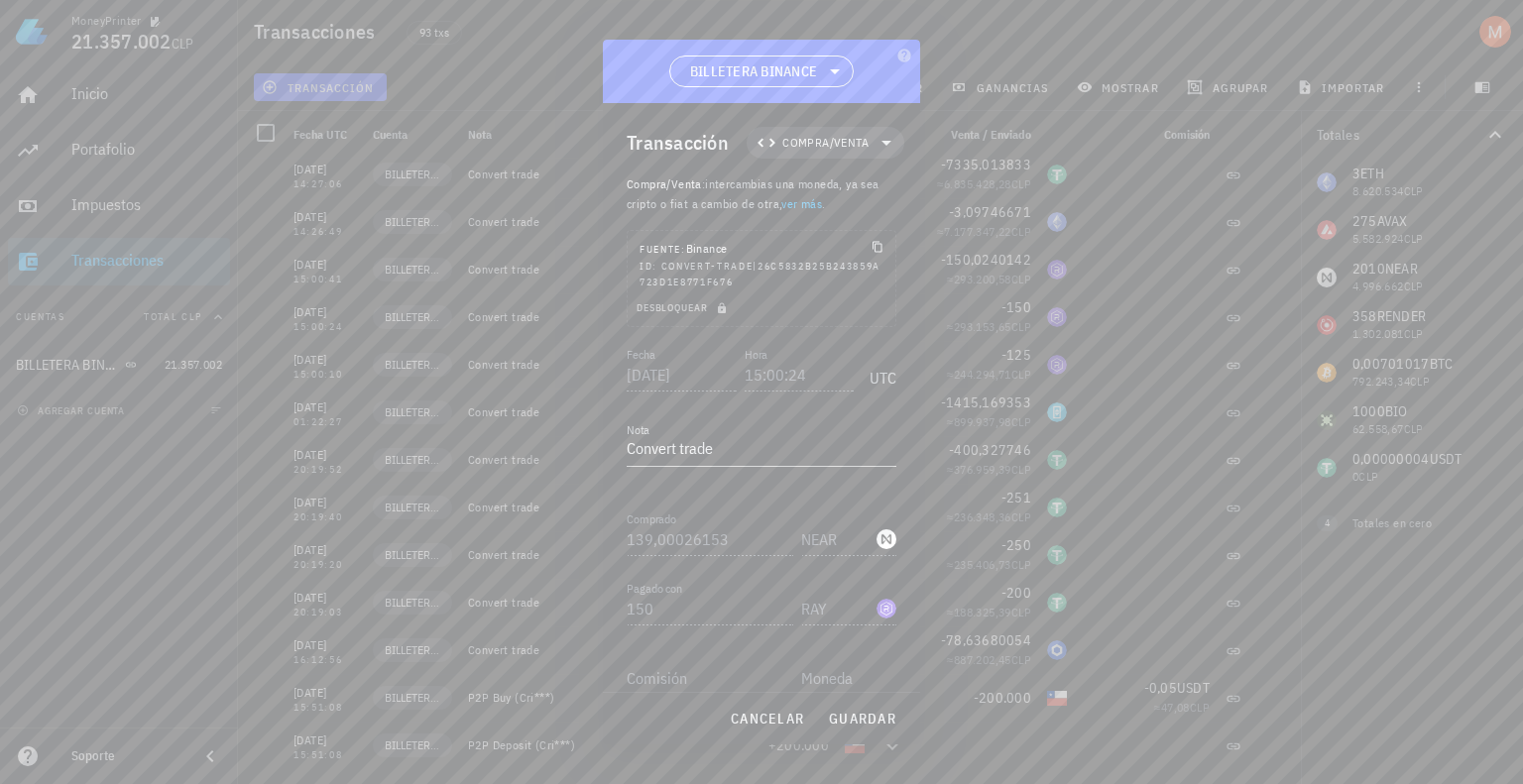click at bounding box center (762, 392) 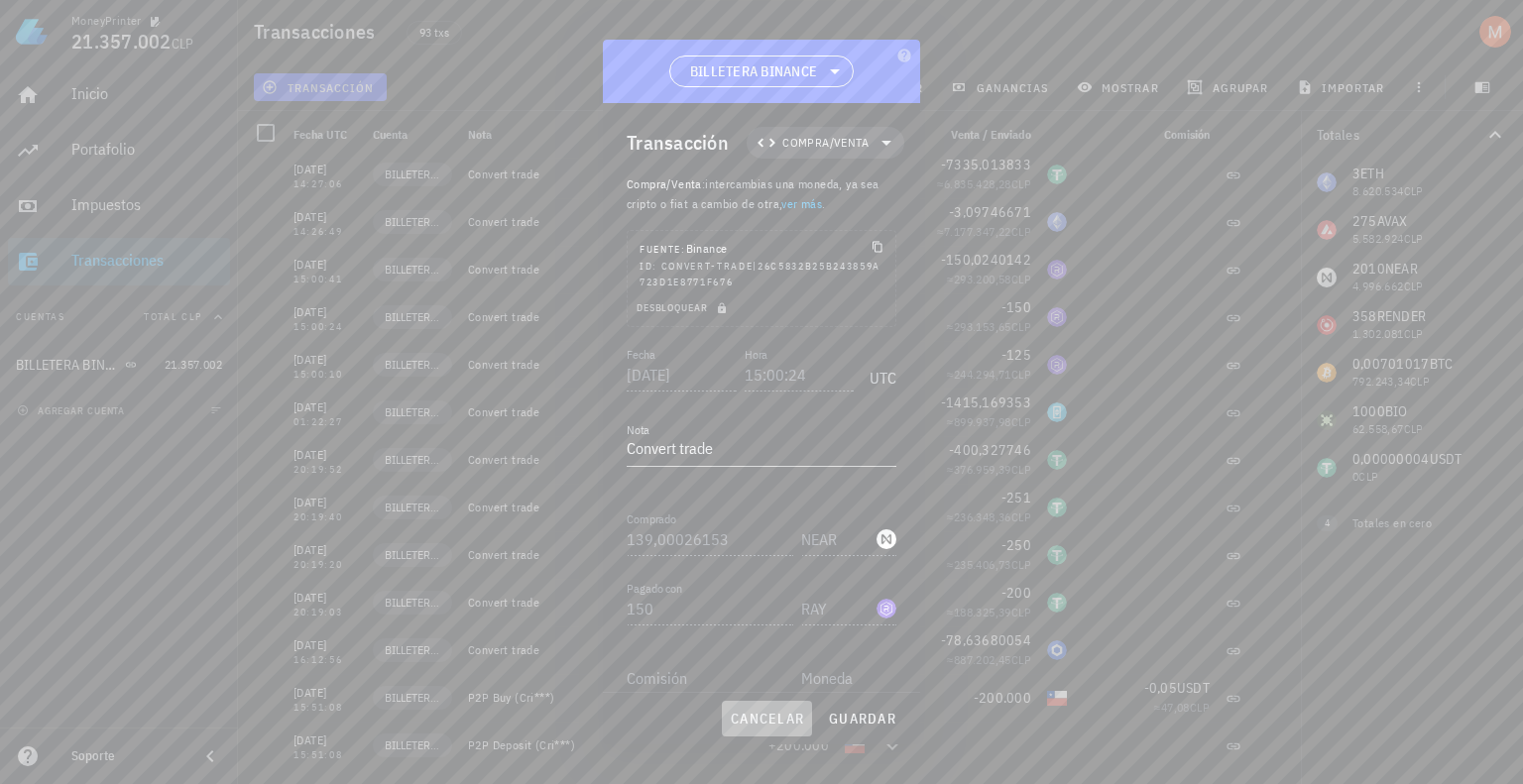 click on "cancelar" at bounding box center [766, 719] 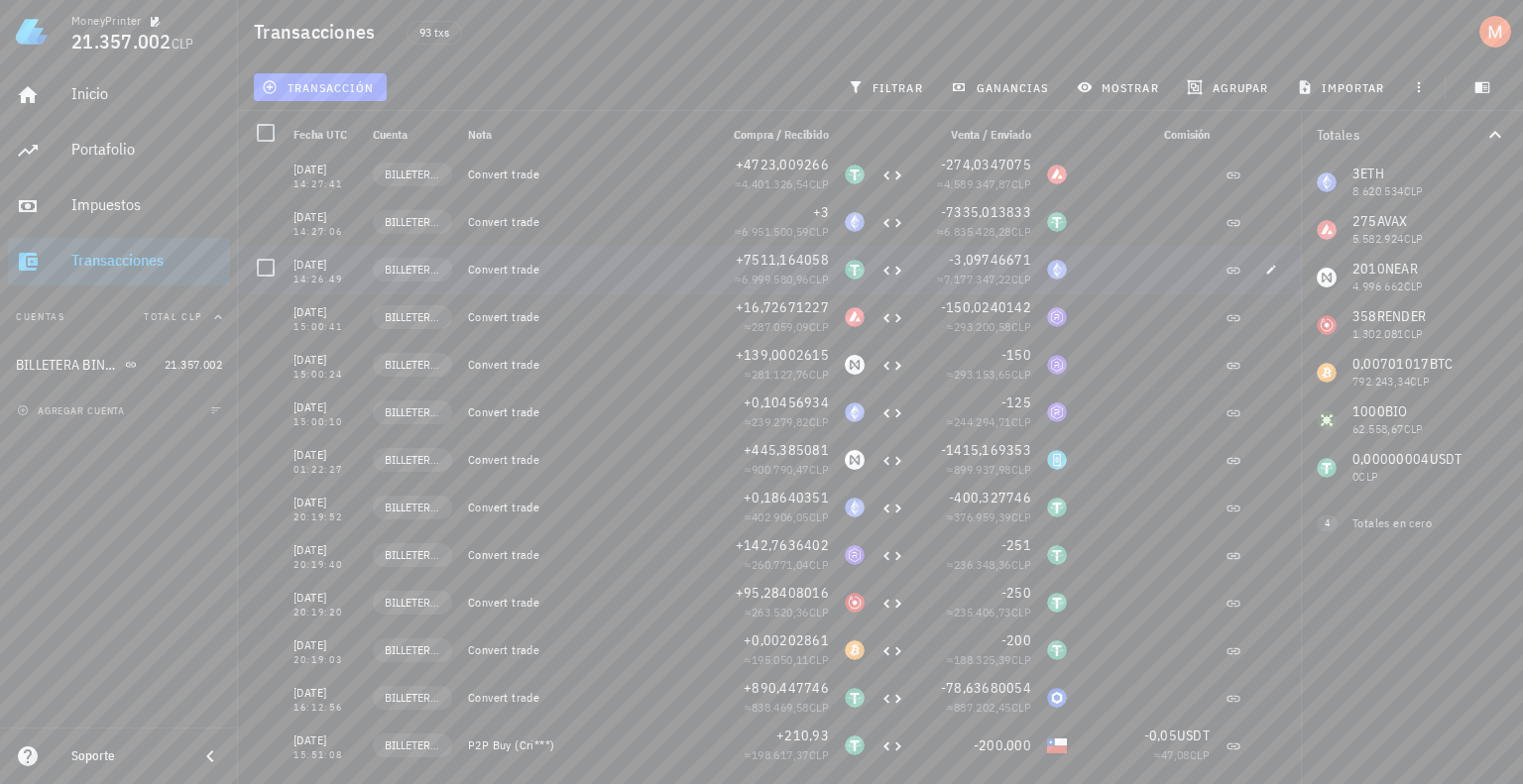 scroll, scrollTop: 900, scrollLeft: 0, axis: vertical 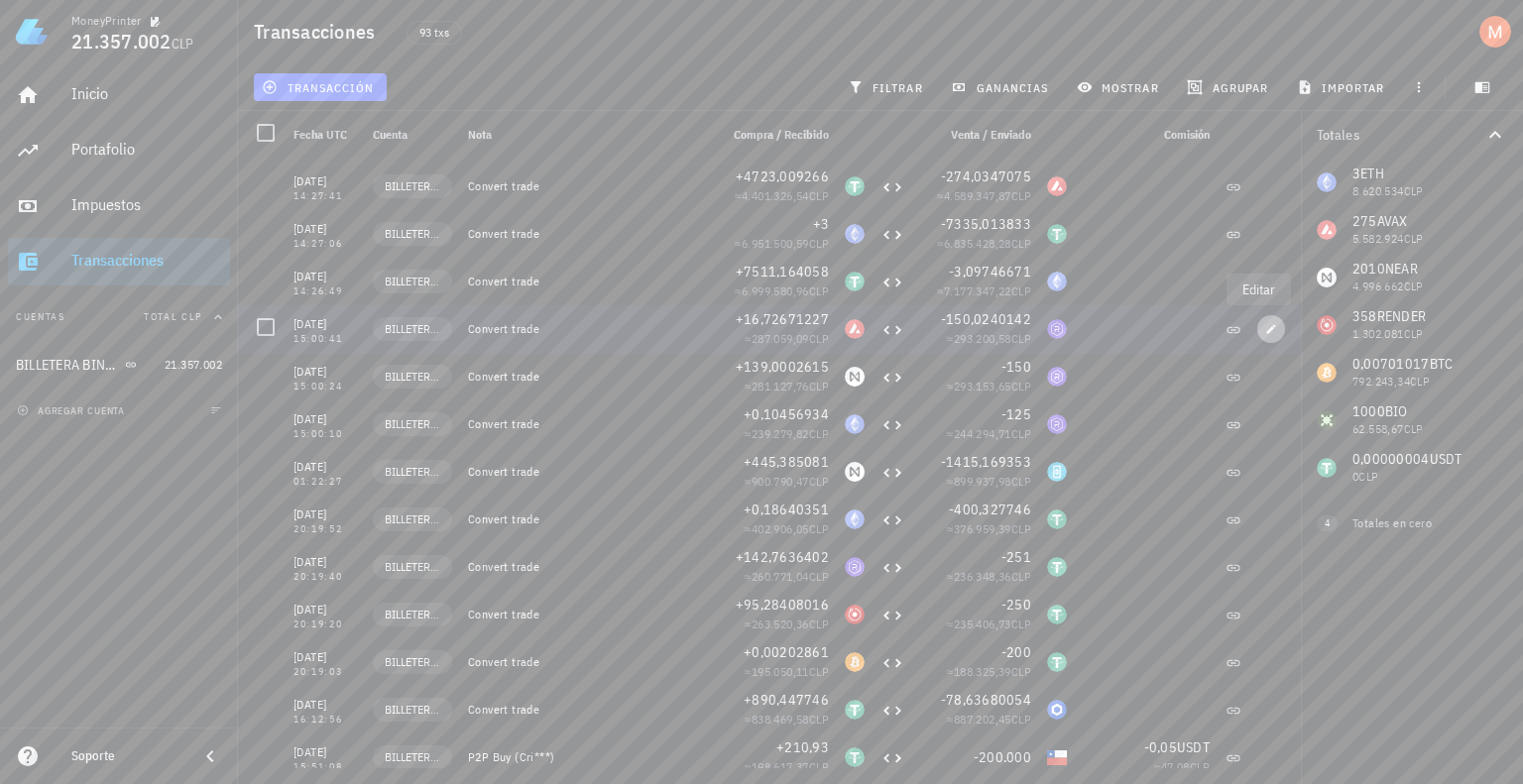 click at bounding box center [1271, 329] 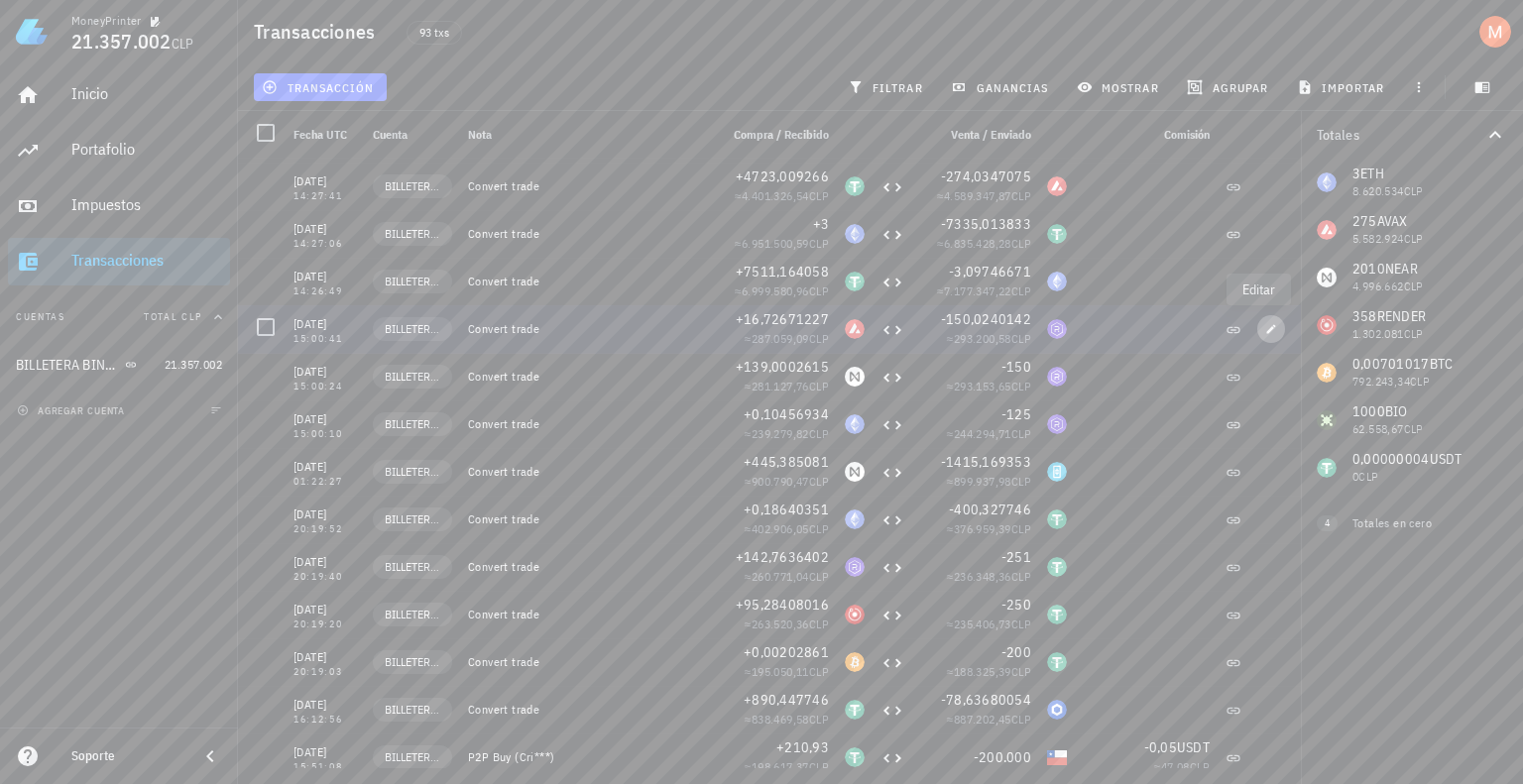type on "15:00:41" 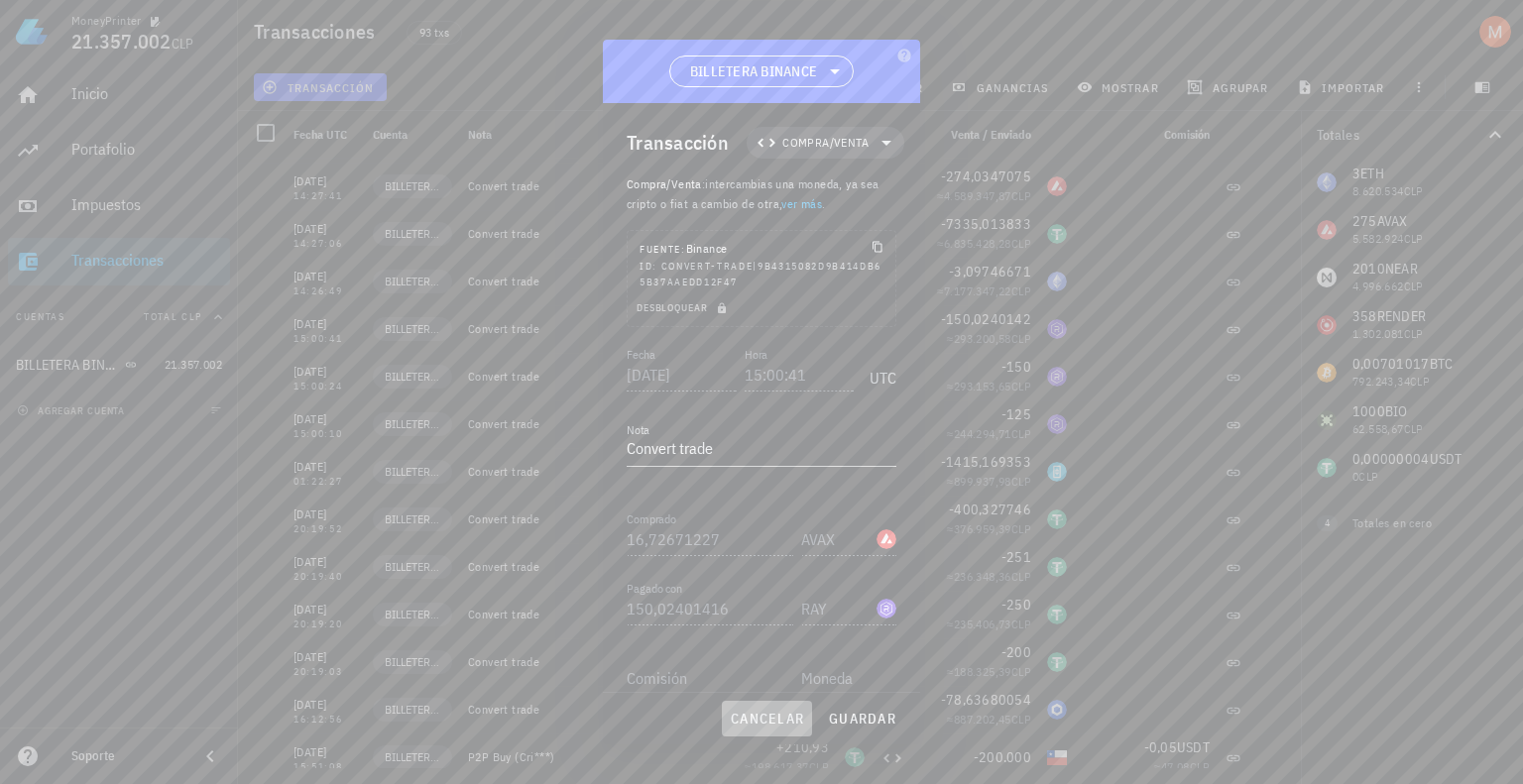 click on "cancelar" at bounding box center [766, 719] 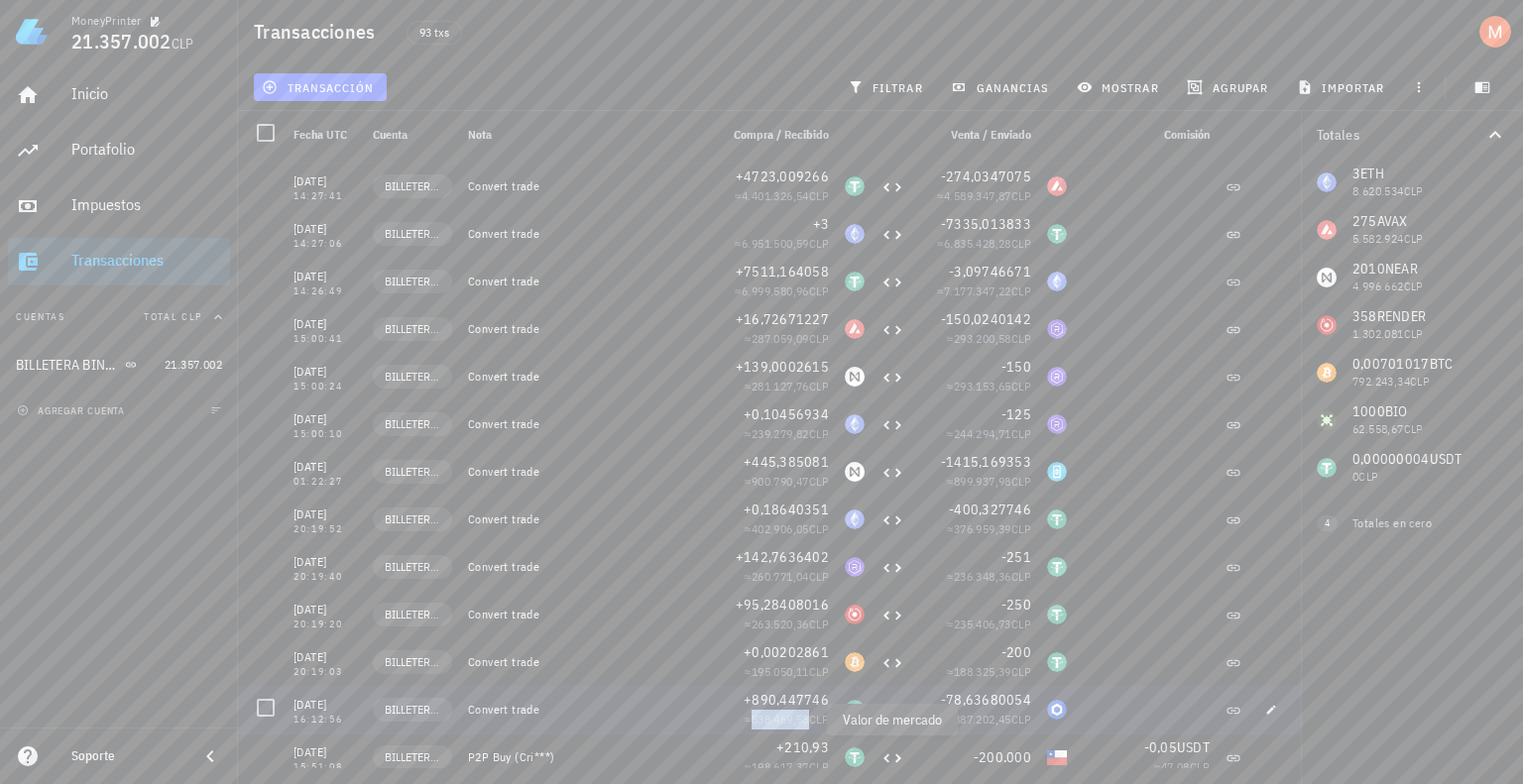 click on "838.469,58" at bounding box center (780, 719) 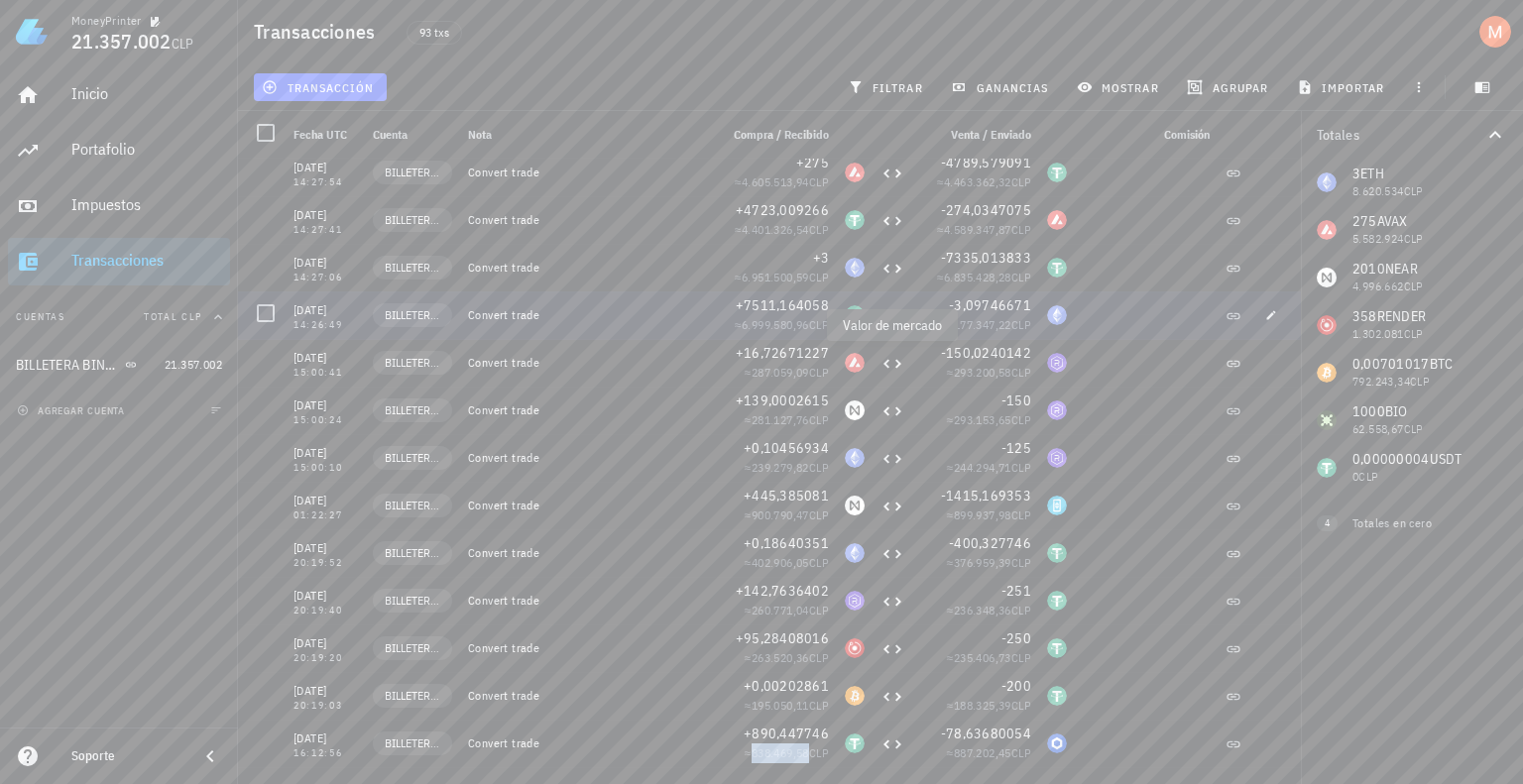 scroll, scrollTop: 864, scrollLeft: 0, axis: vertical 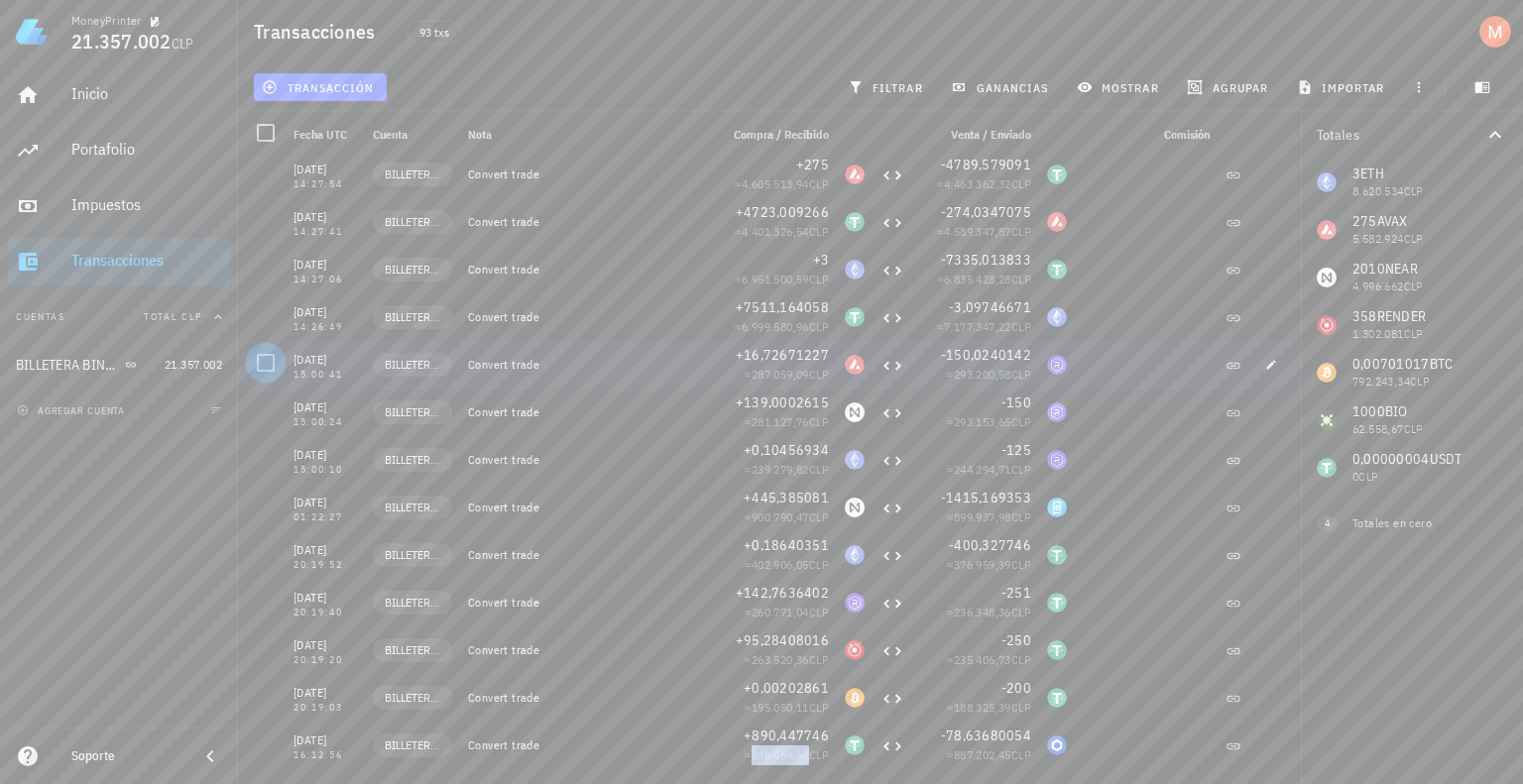 click at bounding box center (266, 363) 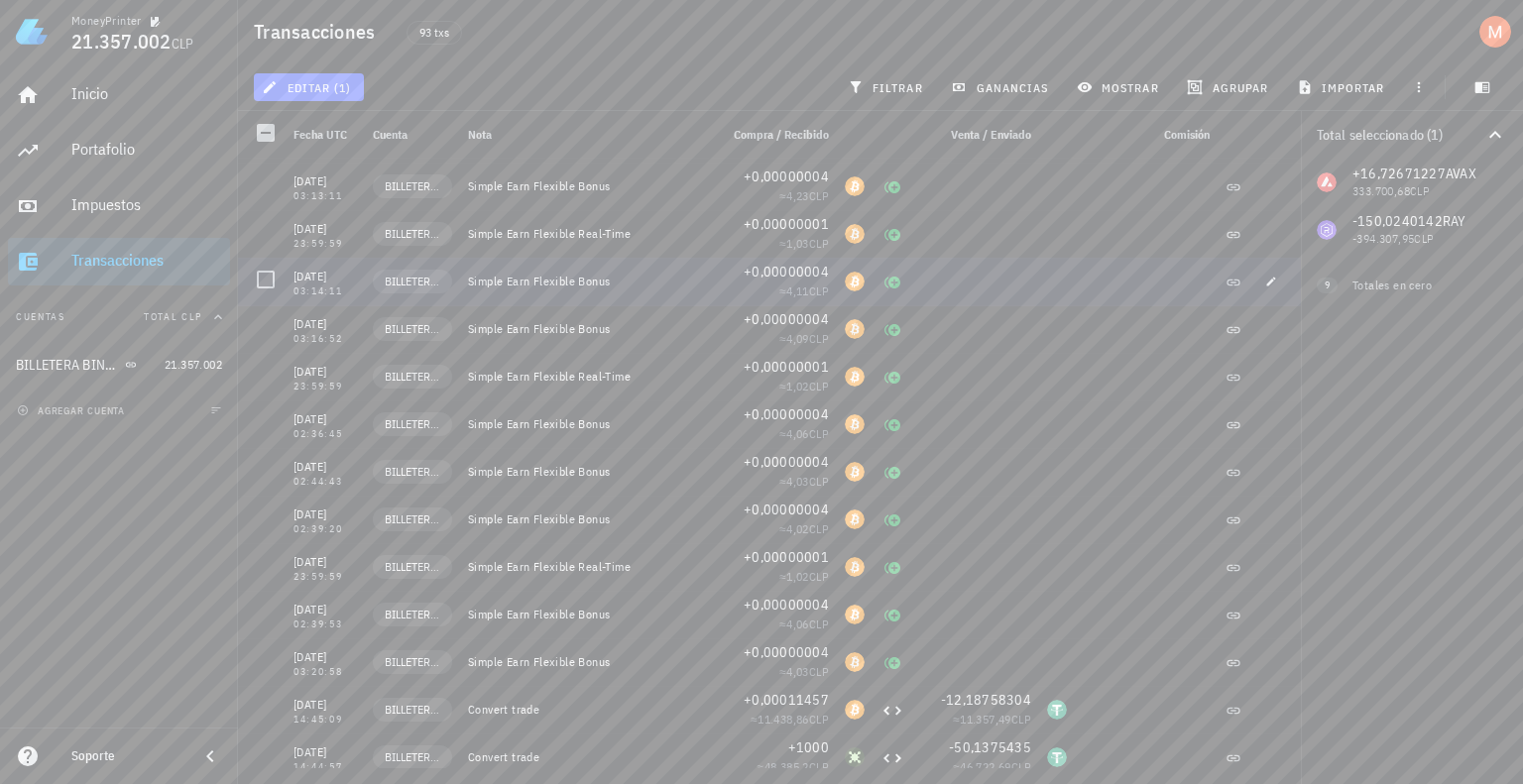 scroll, scrollTop: 0, scrollLeft: 0, axis: both 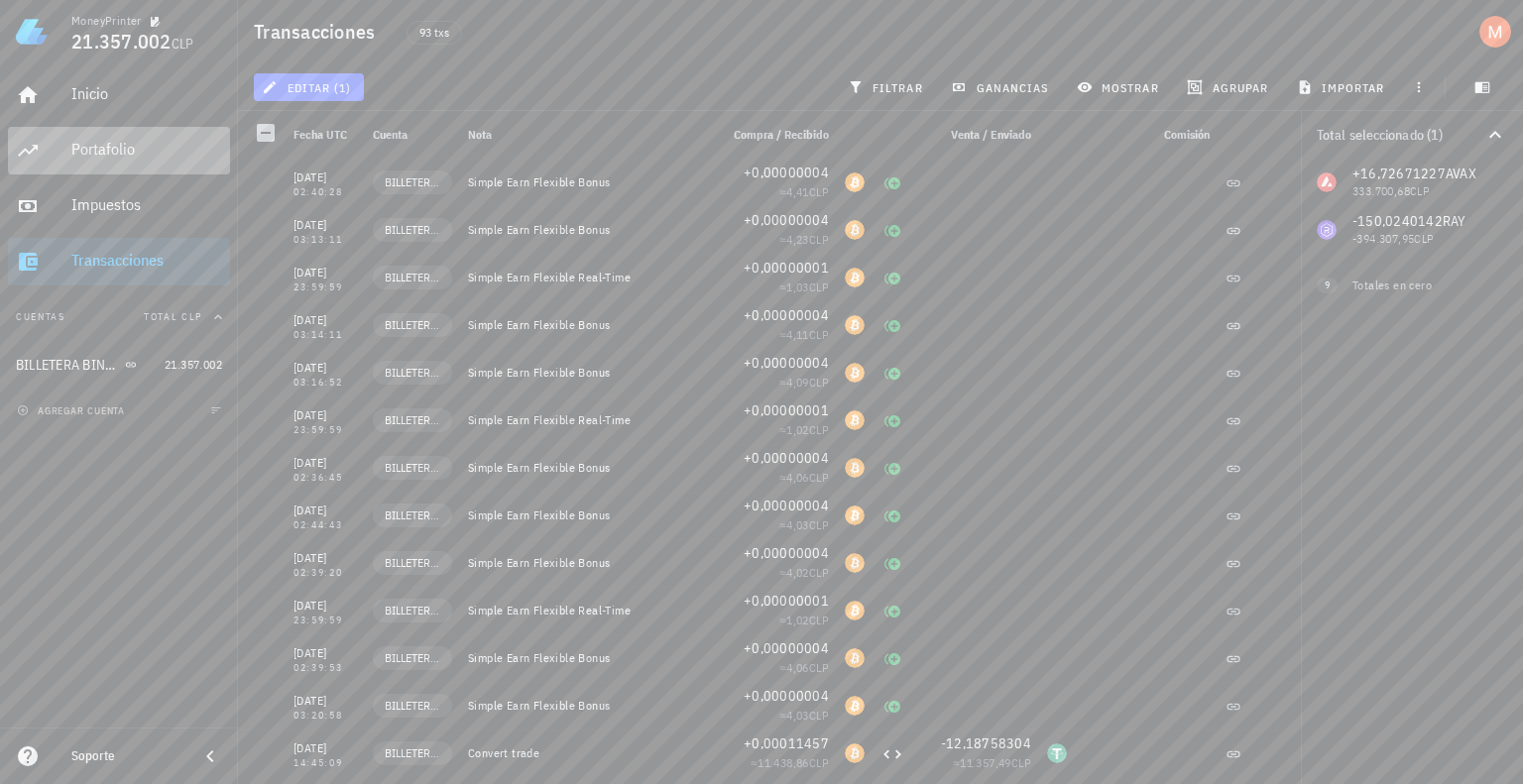 click on "Portafolio" at bounding box center [147, 149] 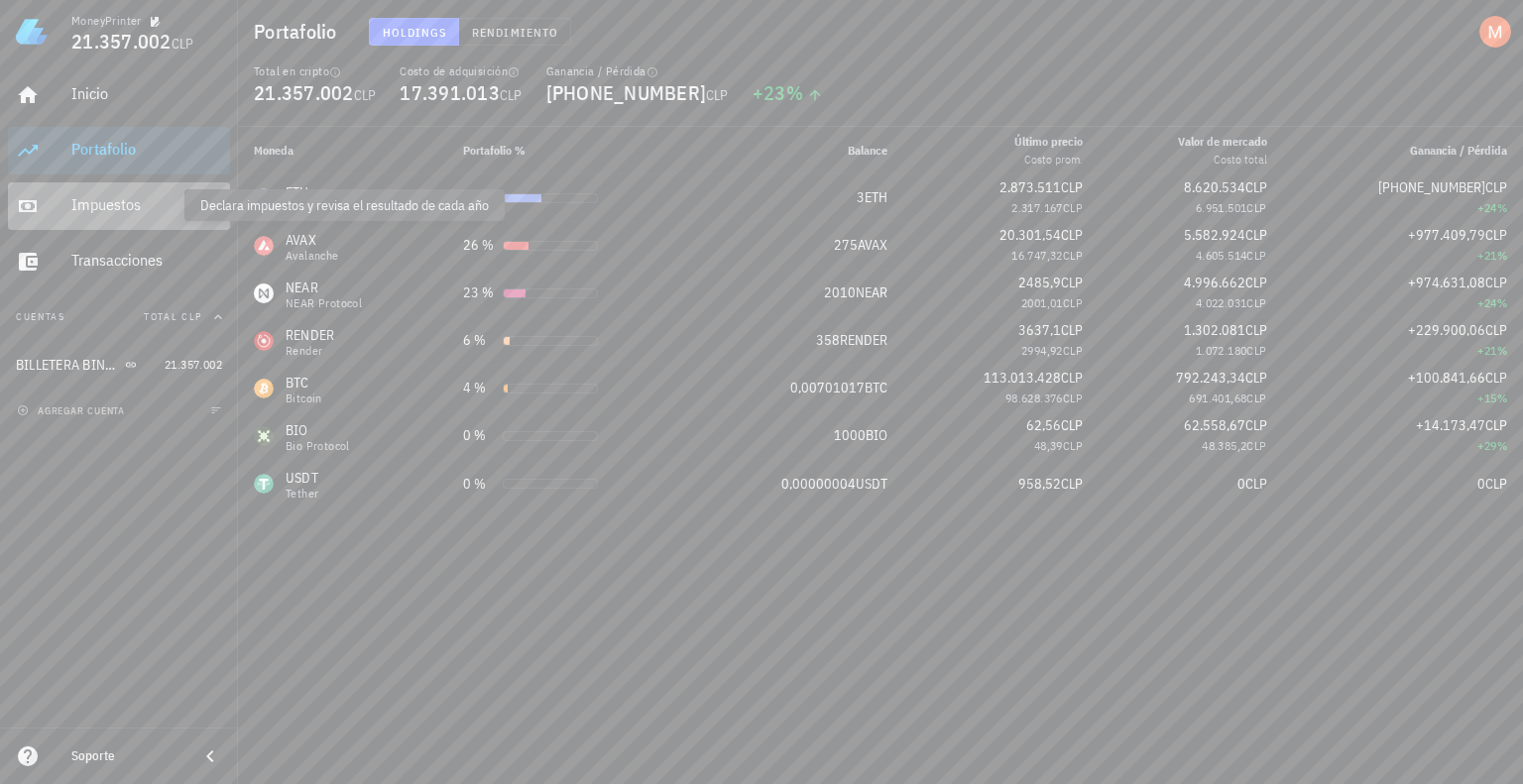 click on "Impuestos" at bounding box center [147, 204] 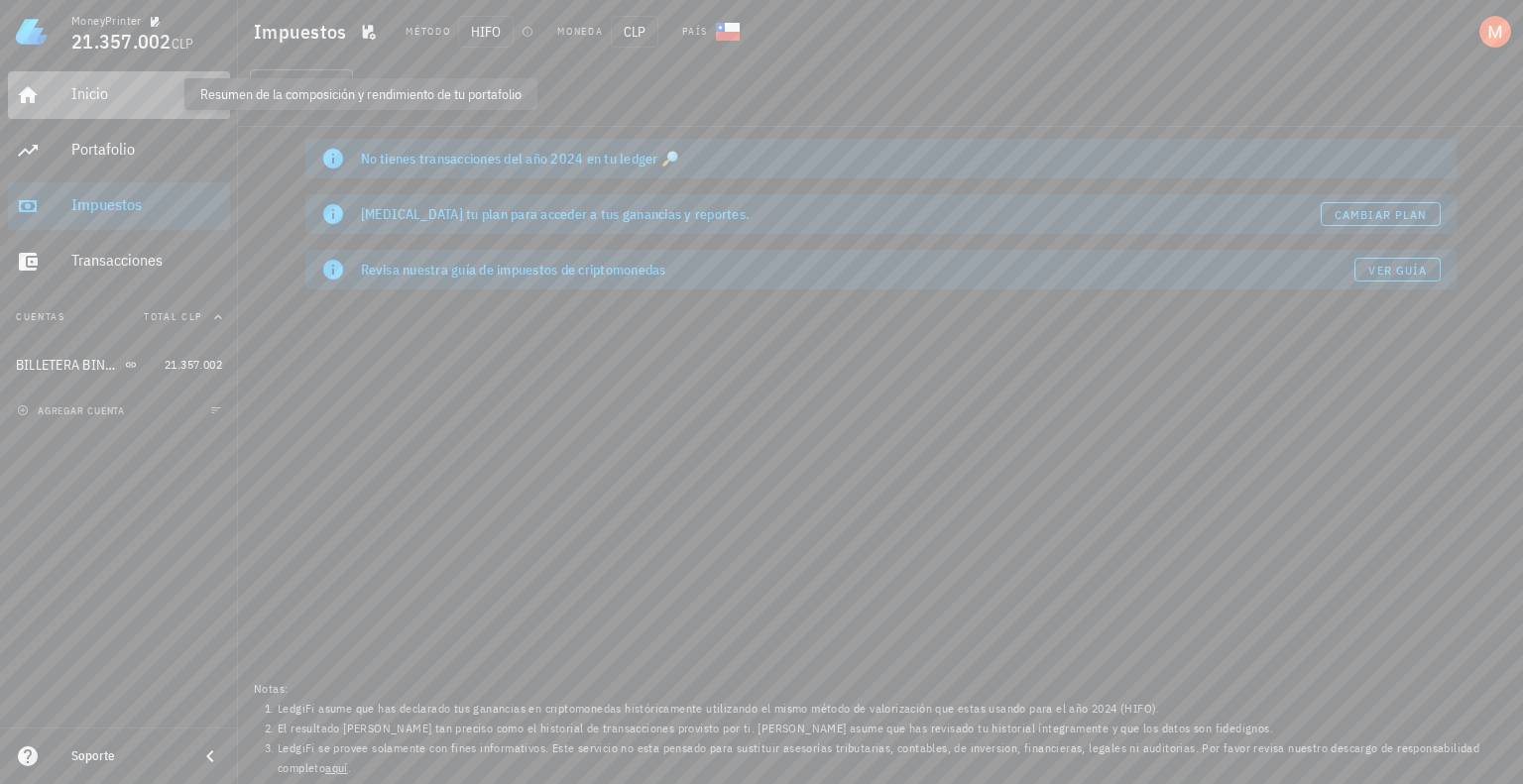 click on "Inicio" at bounding box center (147, 93) 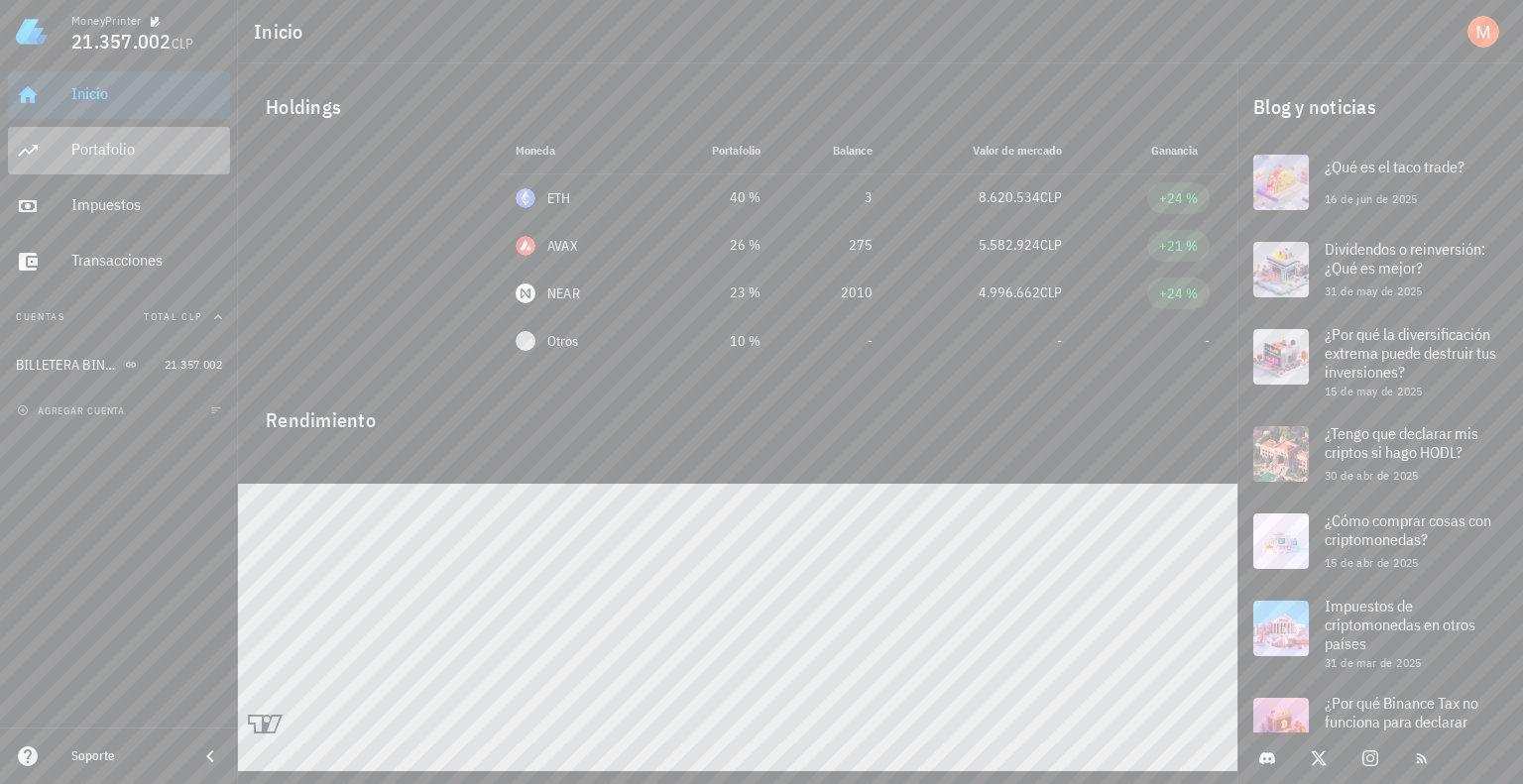 click on "Portafolio" at bounding box center [147, 149] 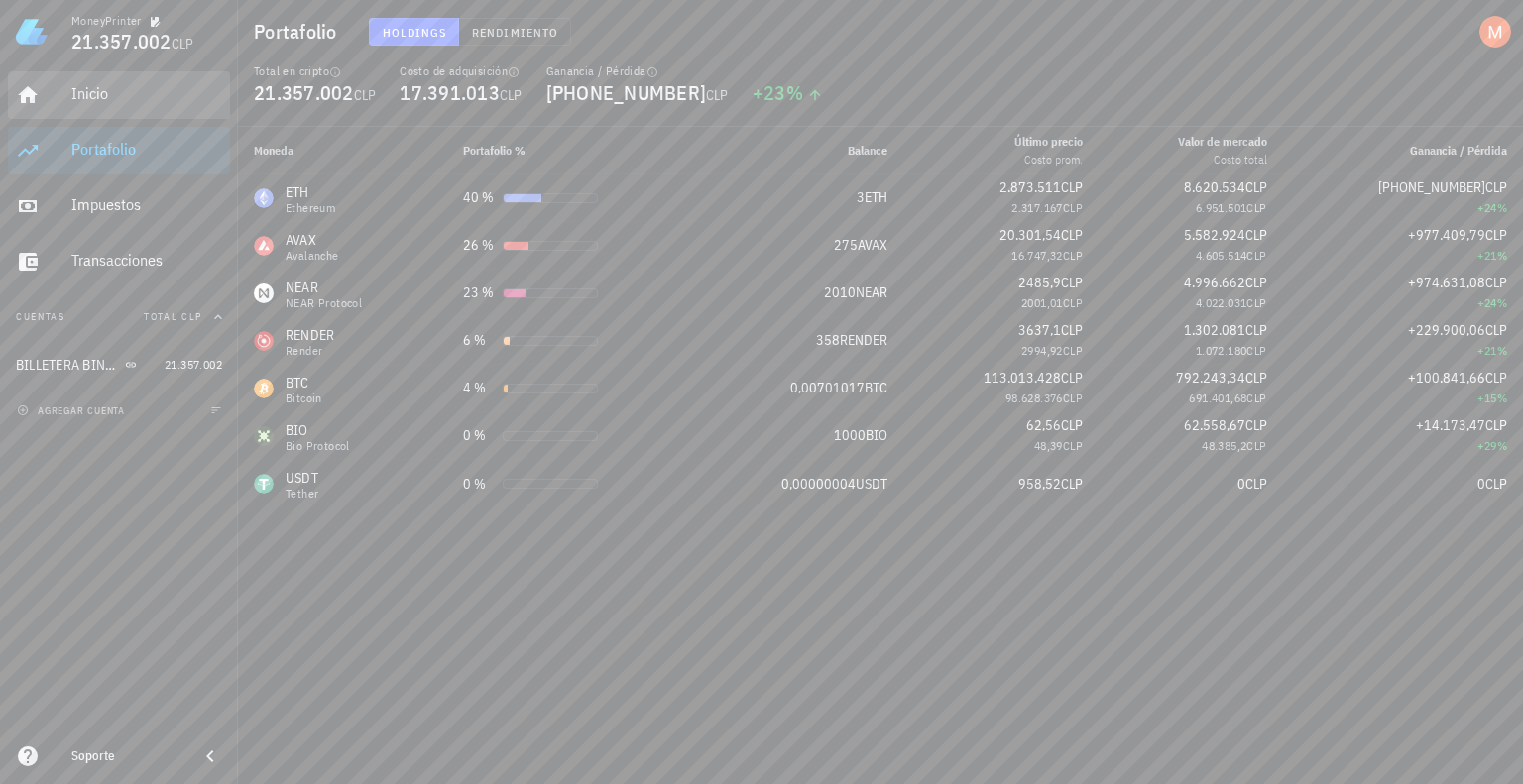 click on "Inicio" at bounding box center (147, 93) 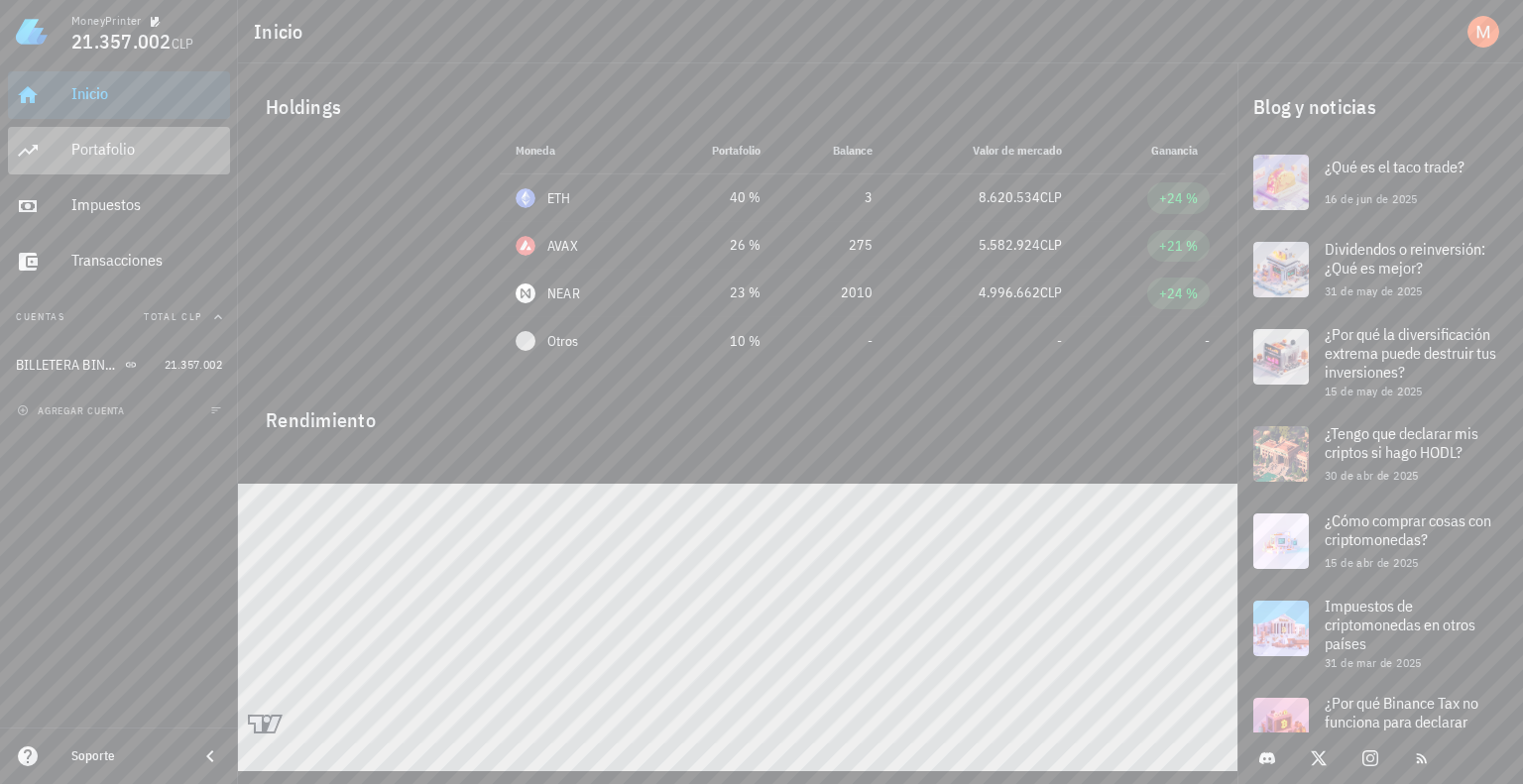 click on "Portafolio" at bounding box center [147, 150] 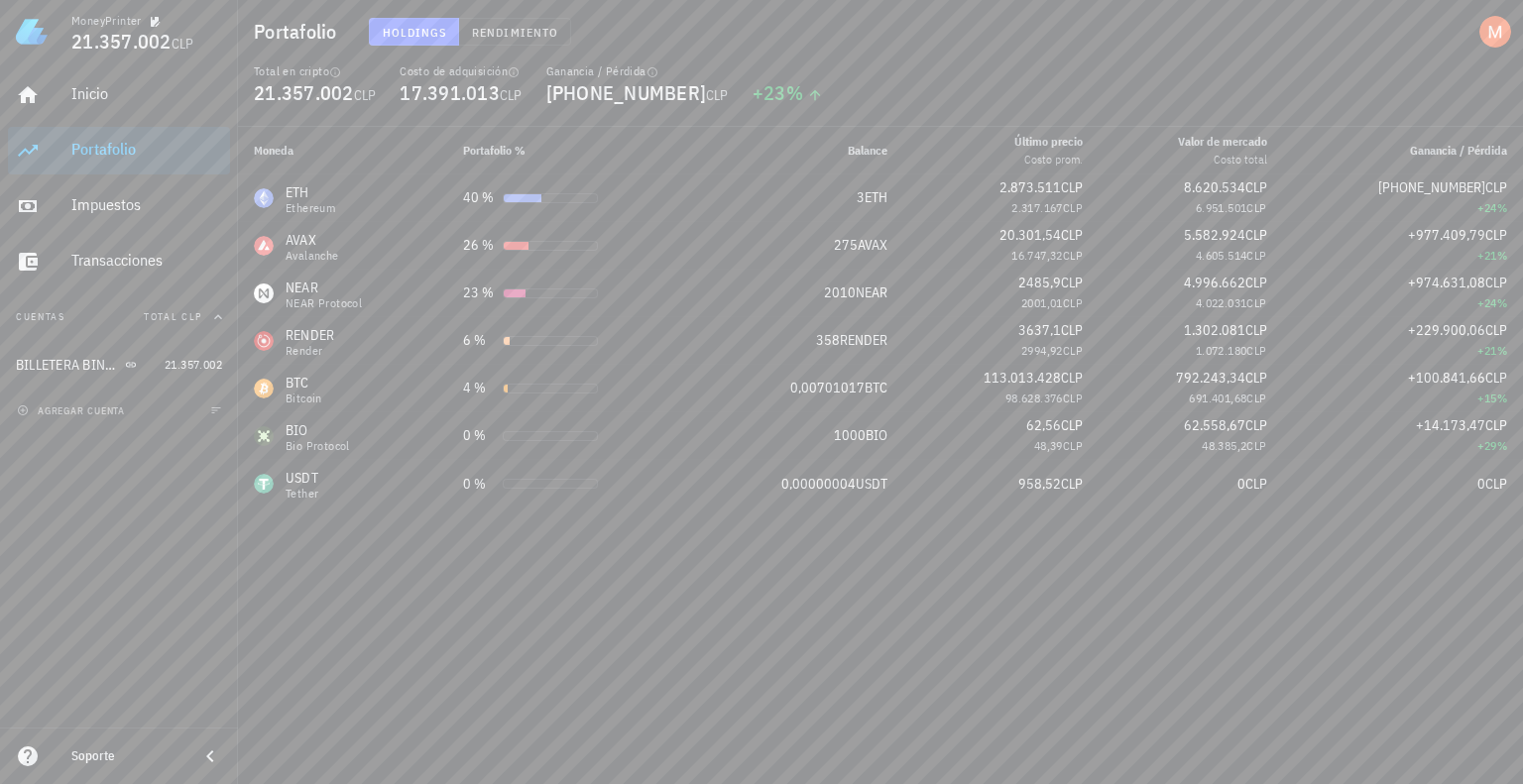 click on "Moneda Portafolio % Balance
Último precio
Costo prom.
Valor [PERSON_NAME]
Costo total
Ganancia / Pérdida
ETH   Ethereum 40 %   3  ETH 2.873.511  CLP   2.317.167  CLP 8.620.534  CLP   6.951.501  CLP [PHONE_NUMBER]  CLP   +24  %     AVAX   Avalanche 26 %   275  AVAX 20.301,54  CLP   16.747,32  CLP 5.582.924  CLP   4.605.514  CLP +977.409,79  CLP   +21  %     NEAR   NEAR Protocol 23 %   2010  NEAR 2485,9  CLP   2001,01  CLP 4.996.662  CLP   4.022.031  CLP +974.631,08  CLP   +24  %     RENDER   Render 6 %   358  RENDER 3637,1  CLP   2994,92  CLP 1.302.081  CLP   1.072.180  CLP +229.900,06  CLP   +21  %     BTC   Bitcoin 4 %   0,00701017  BTC 113.013.428  CLP   98.628.376  CLP 792.243,34  CLP   691.401,68  CLP +100.841,66  CLP   +15  %     BIO   Bio Protocol 0 %   1000  BIO 62,56  CLP   48,39  CLP 62.558,67  CLP   48.385,2  CLP +14.173,47  CLP   +29  %     USDT   Tether 0 %   0,00000004   0" at bounding box center [880, 455] 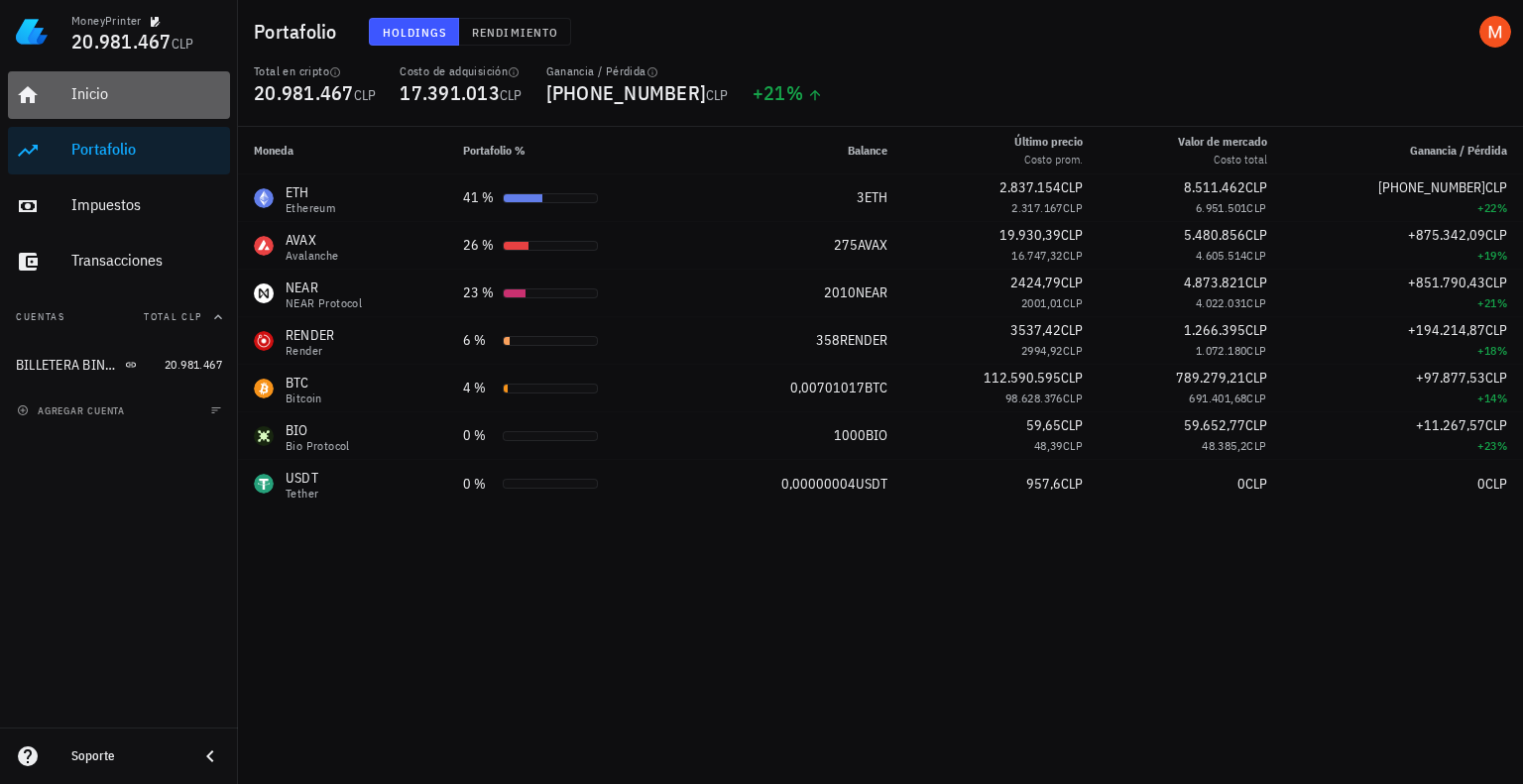 click on "Inicio" at bounding box center (147, 94) 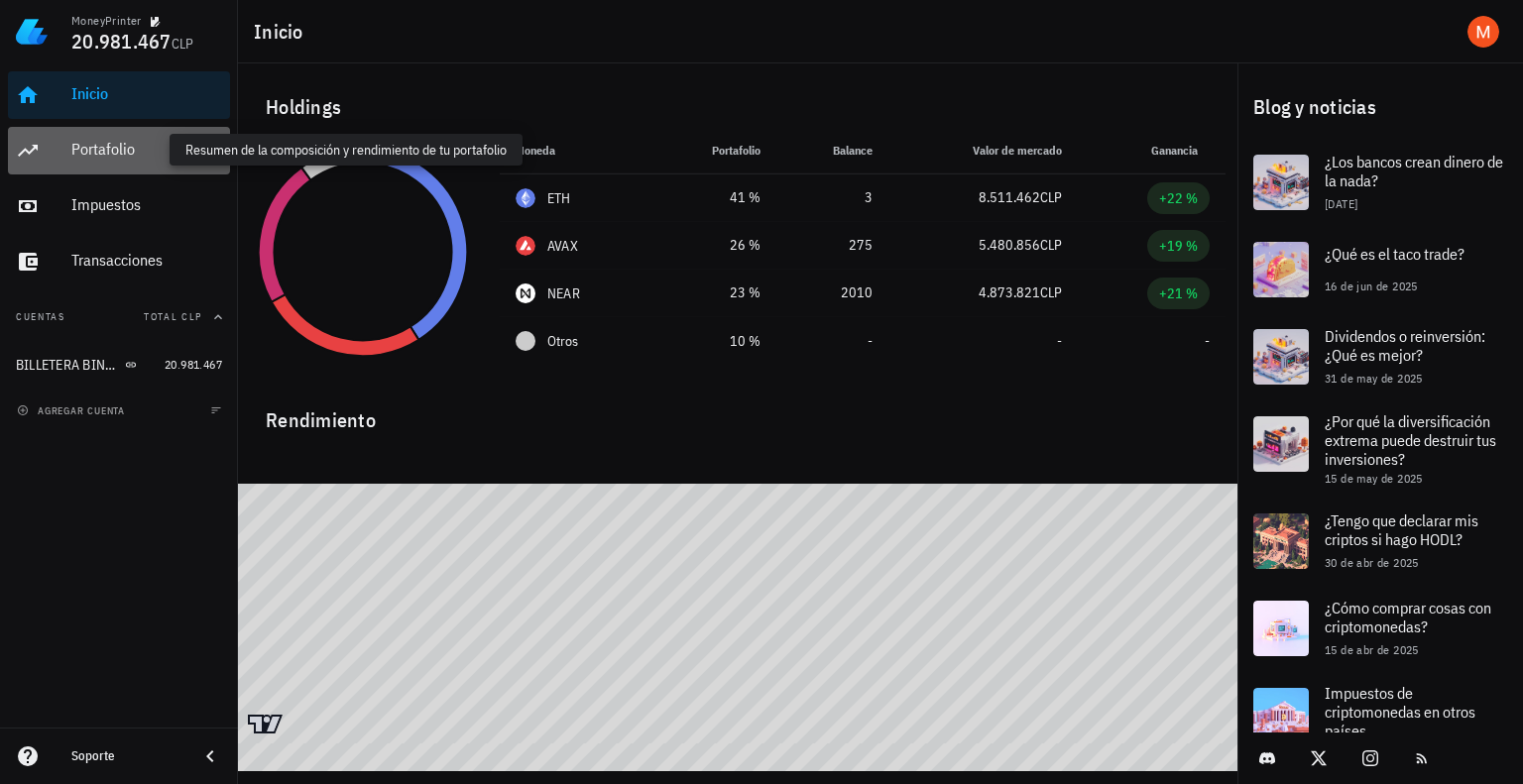 click on "Portafolio" at bounding box center [147, 149] 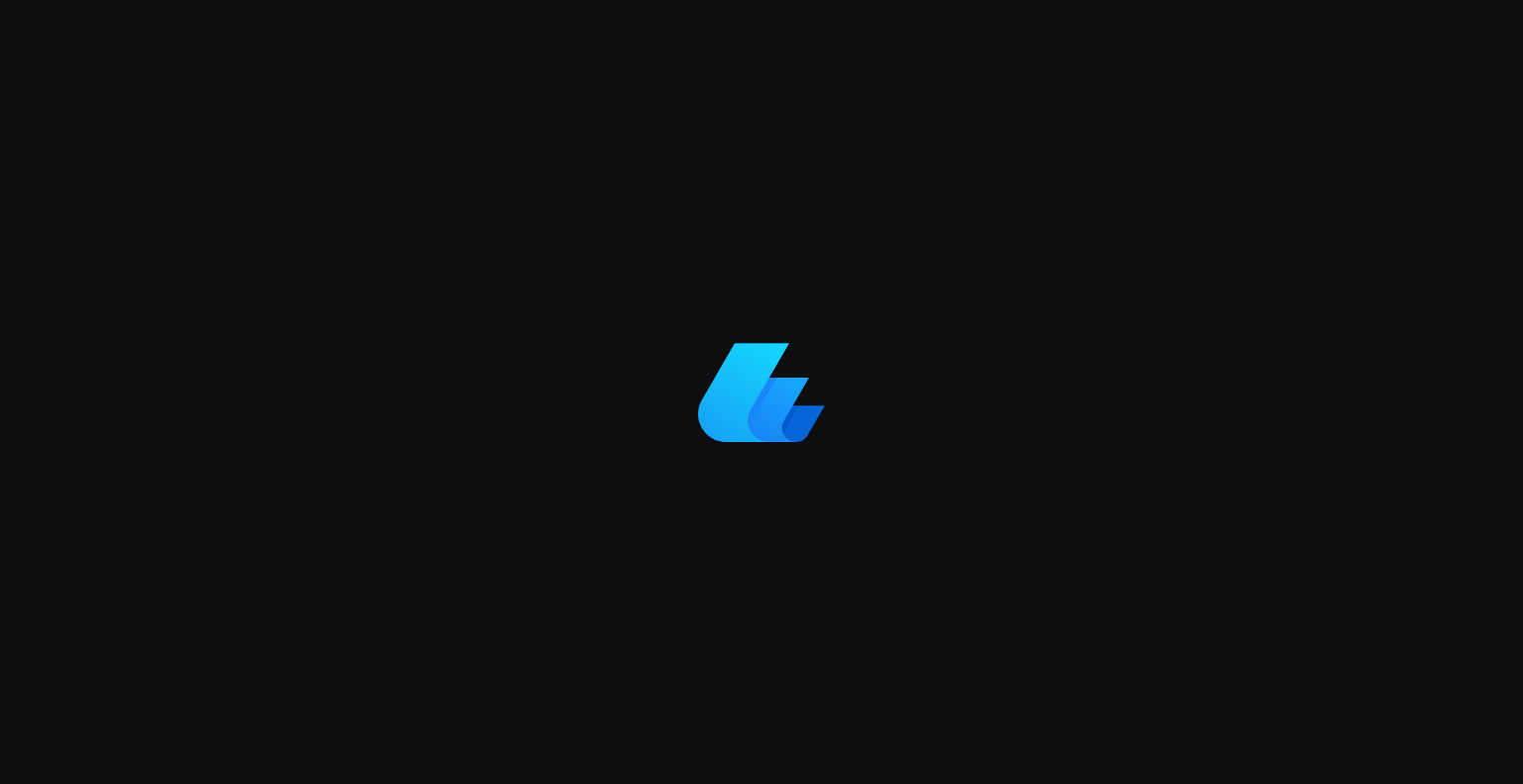 scroll, scrollTop: 0, scrollLeft: 0, axis: both 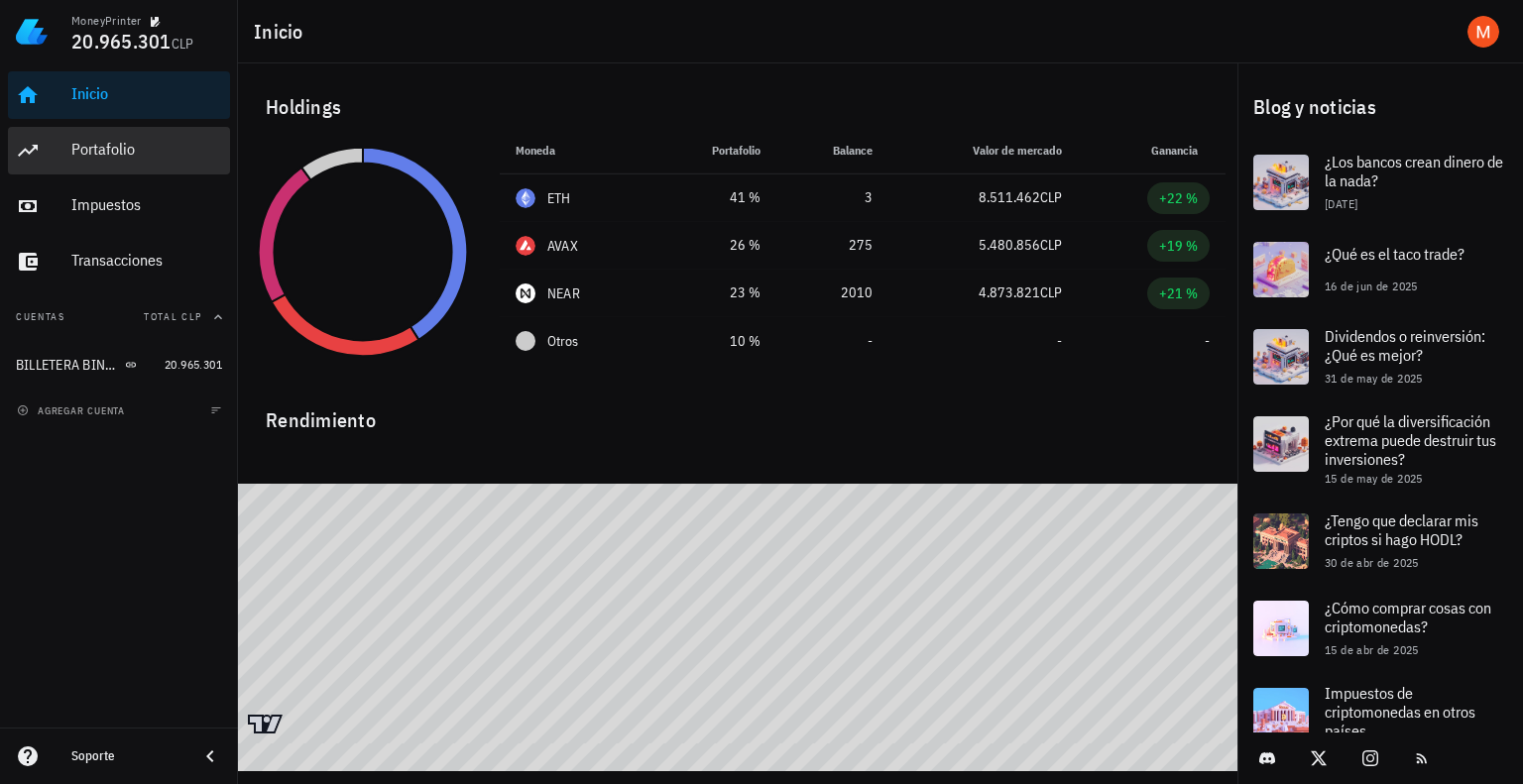click on "Portafolio" at bounding box center (147, 150) 